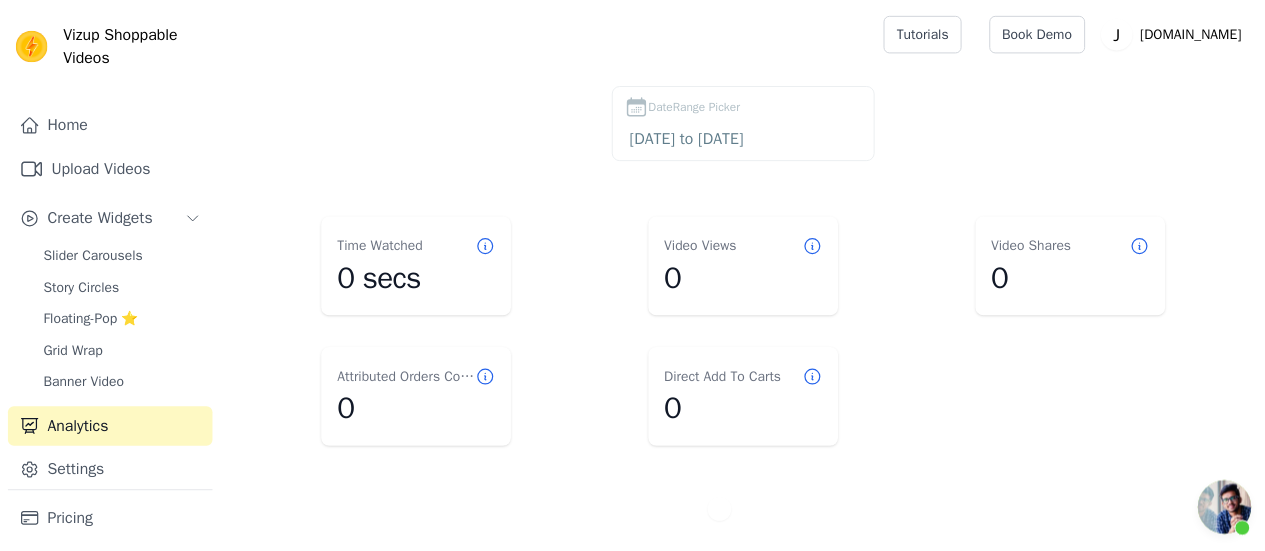 scroll, scrollTop: 0, scrollLeft: 0, axis: both 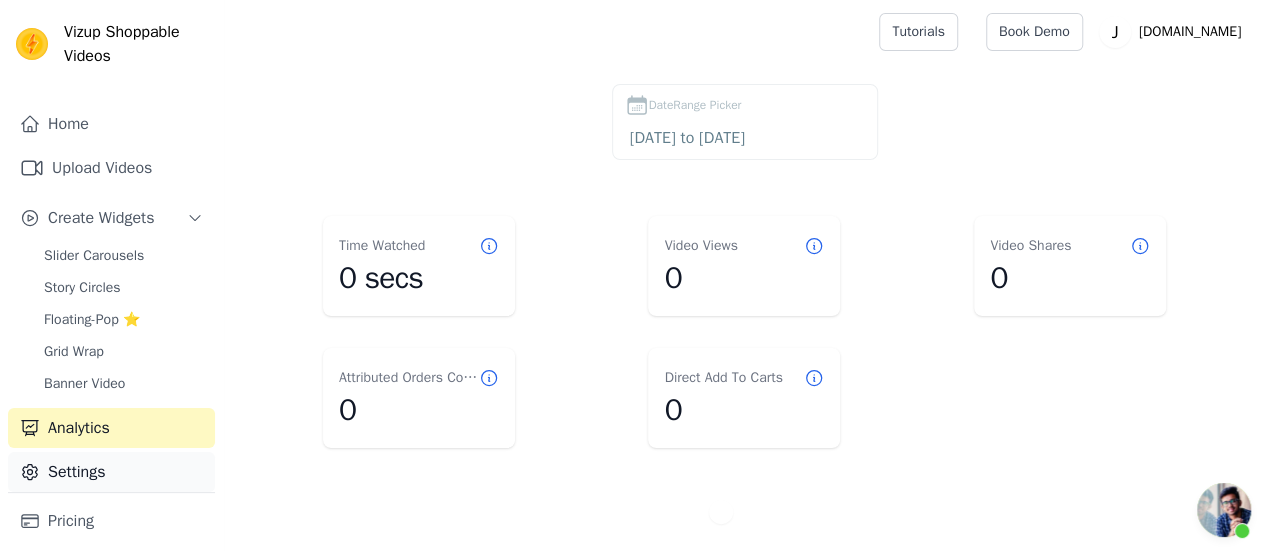 click on "Settings" at bounding box center (111, 472) 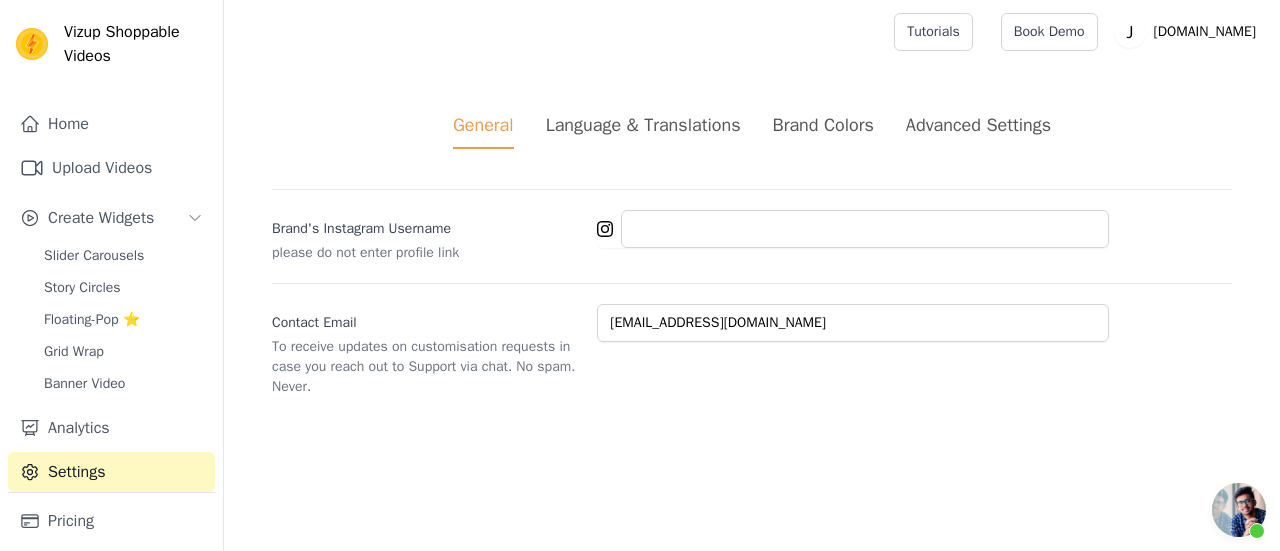 click on "Language & Translations" at bounding box center [643, 125] 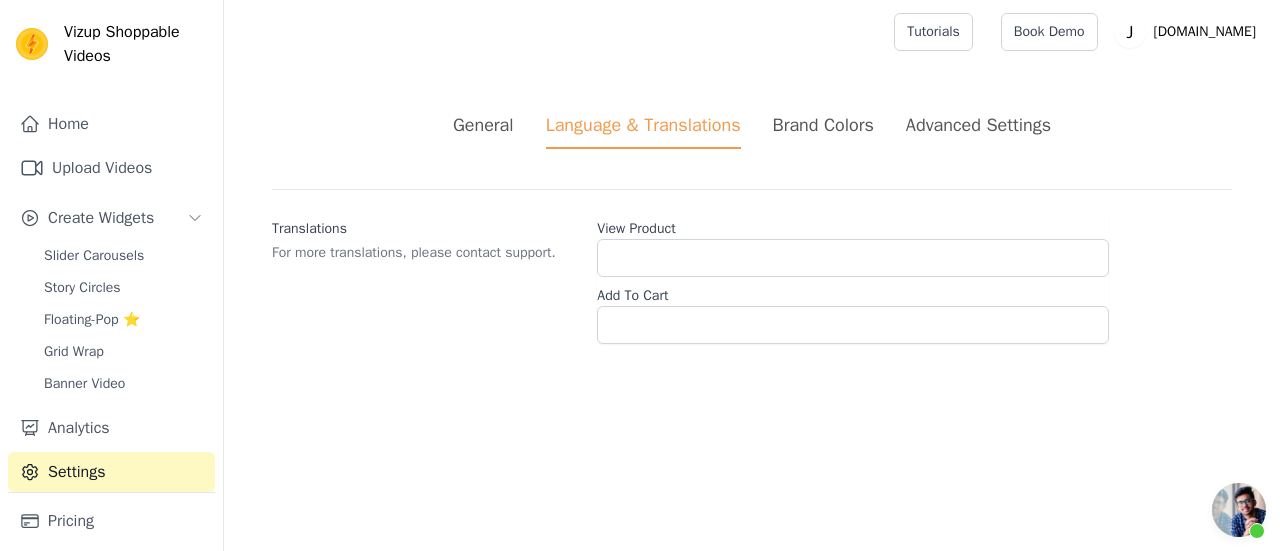 click on "Brand Colors" at bounding box center [823, 125] 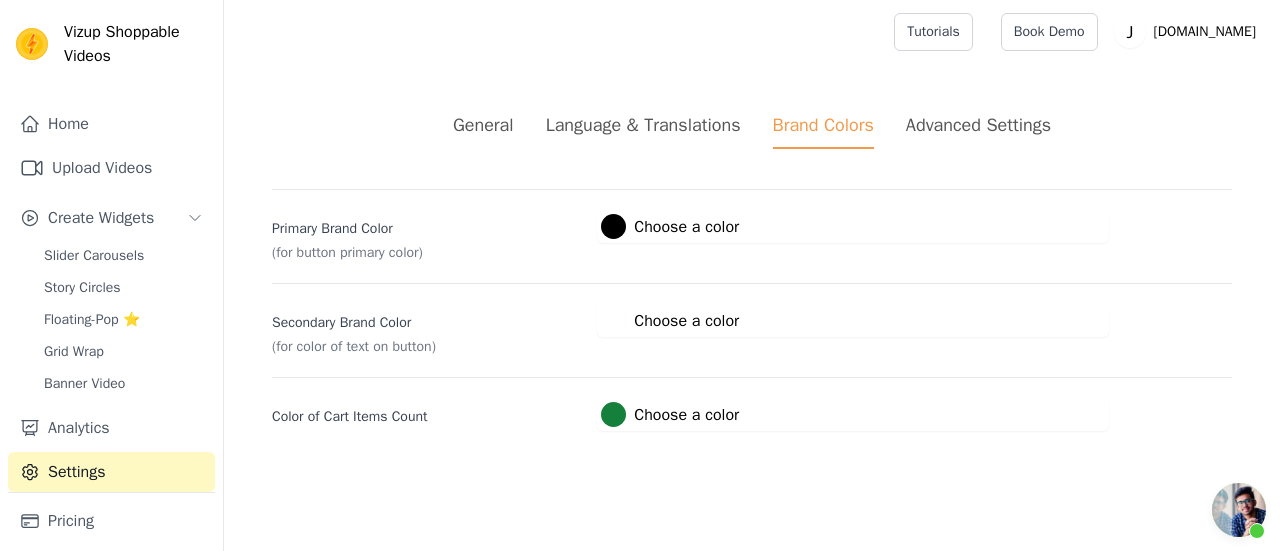click on "Advanced Settings" at bounding box center (978, 125) 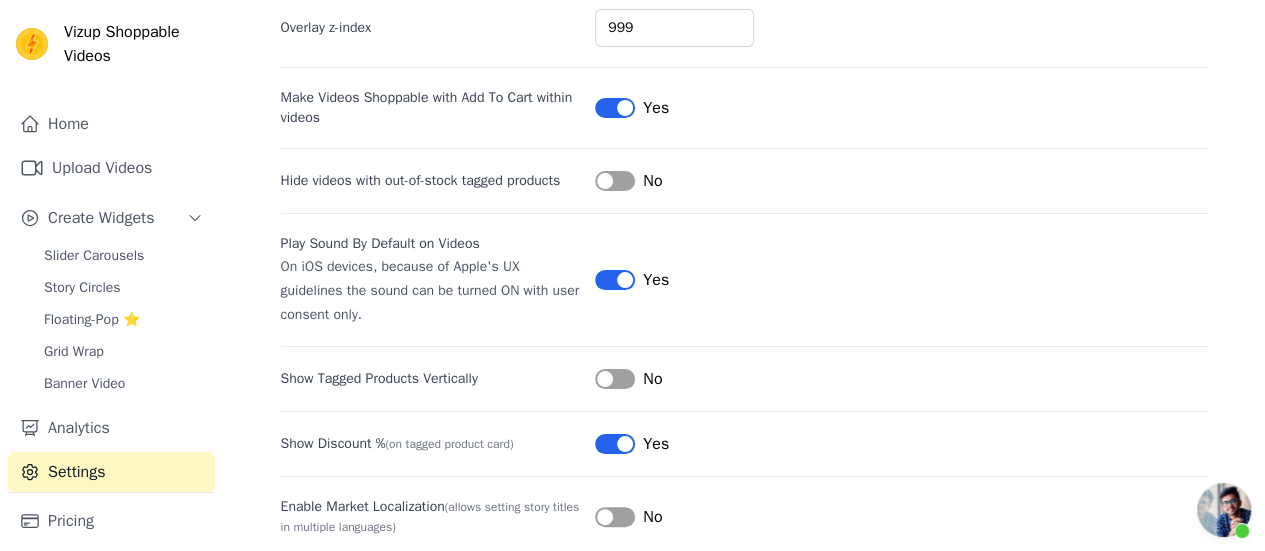 scroll, scrollTop: 232, scrollLeft: 0, axis: vertical 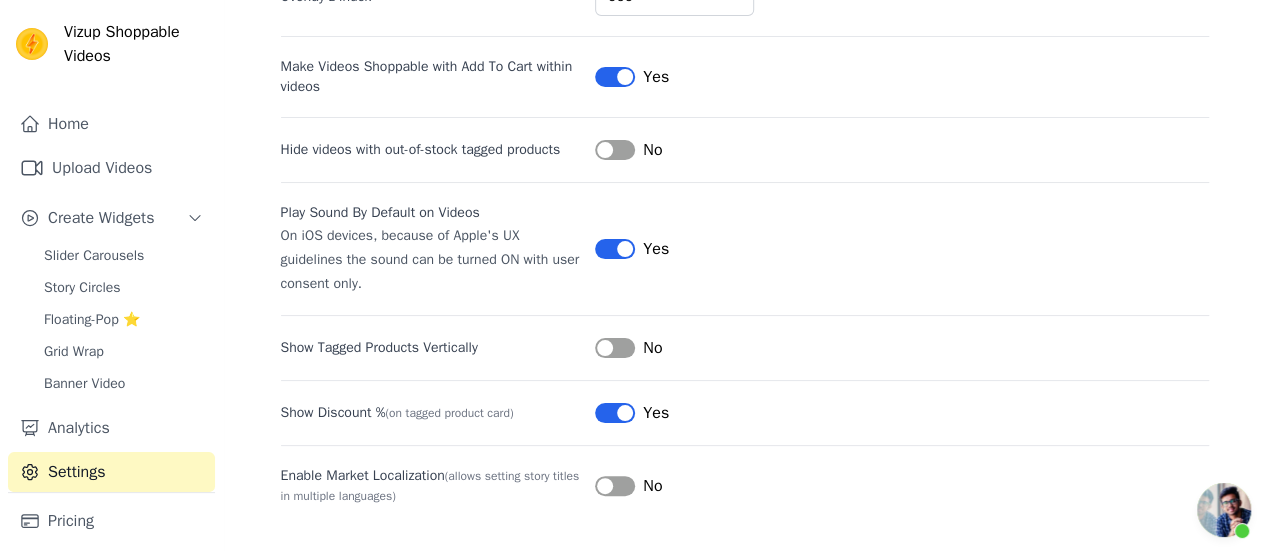 click on "Label" at bounding box center (615, 348) 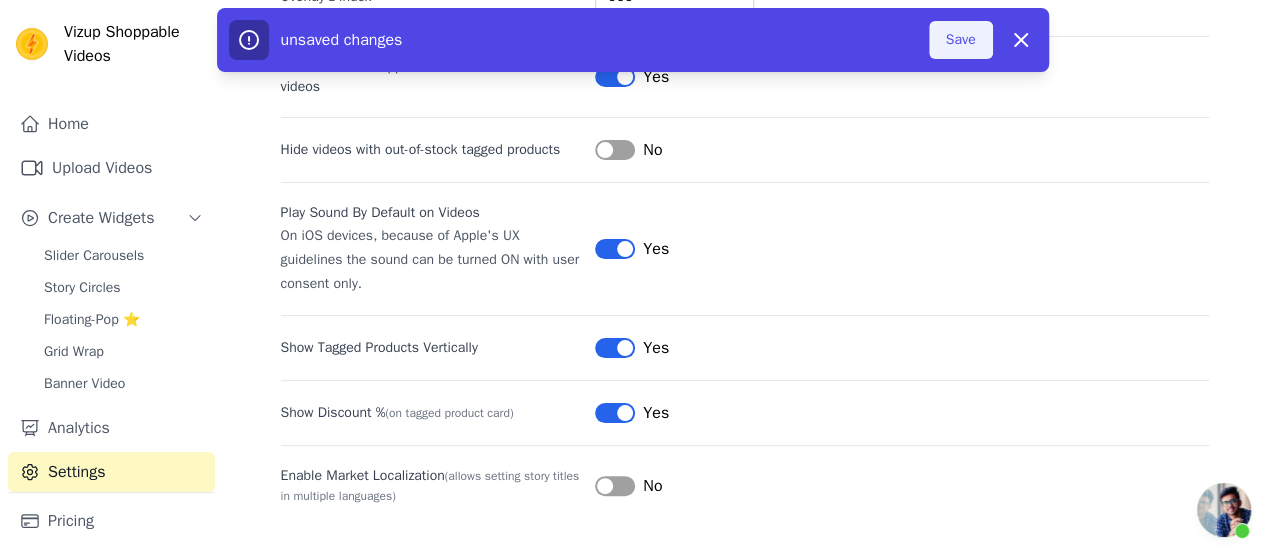 click on "Save" at bounding box center (961, 40) 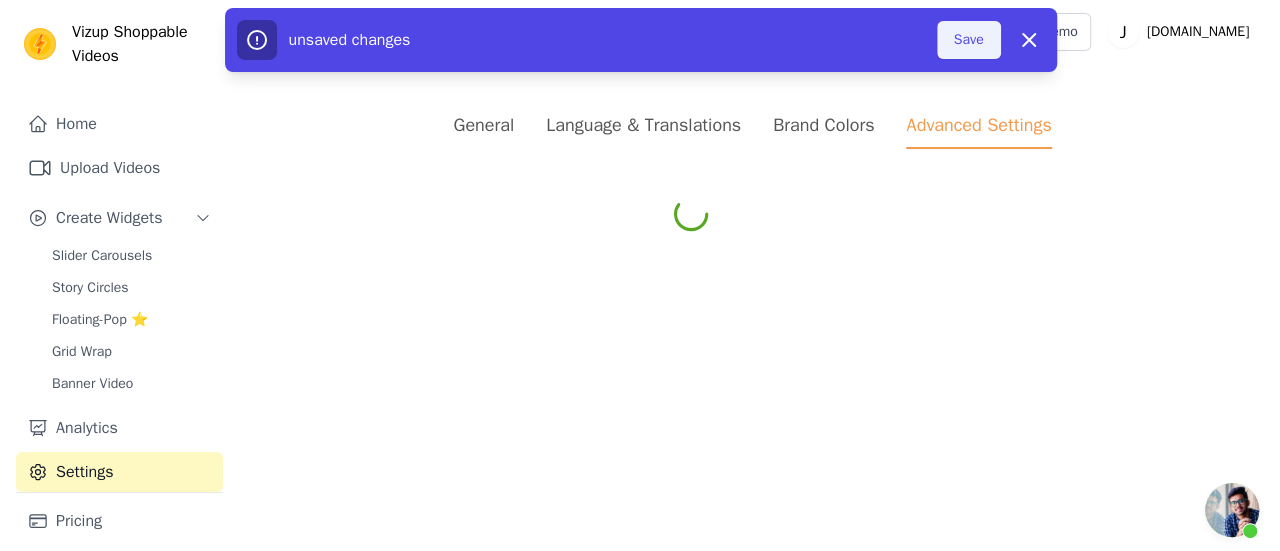scroll, scrollTop: 0, scrollLeft: 0, axis: both 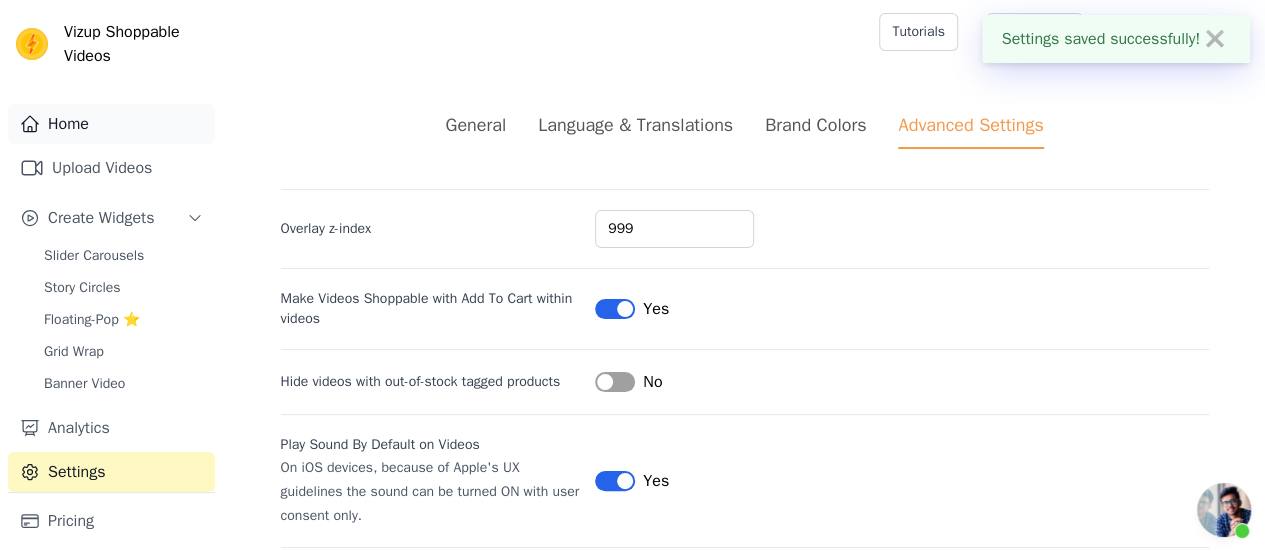 click on "Home" at bounding box center [111, 124] 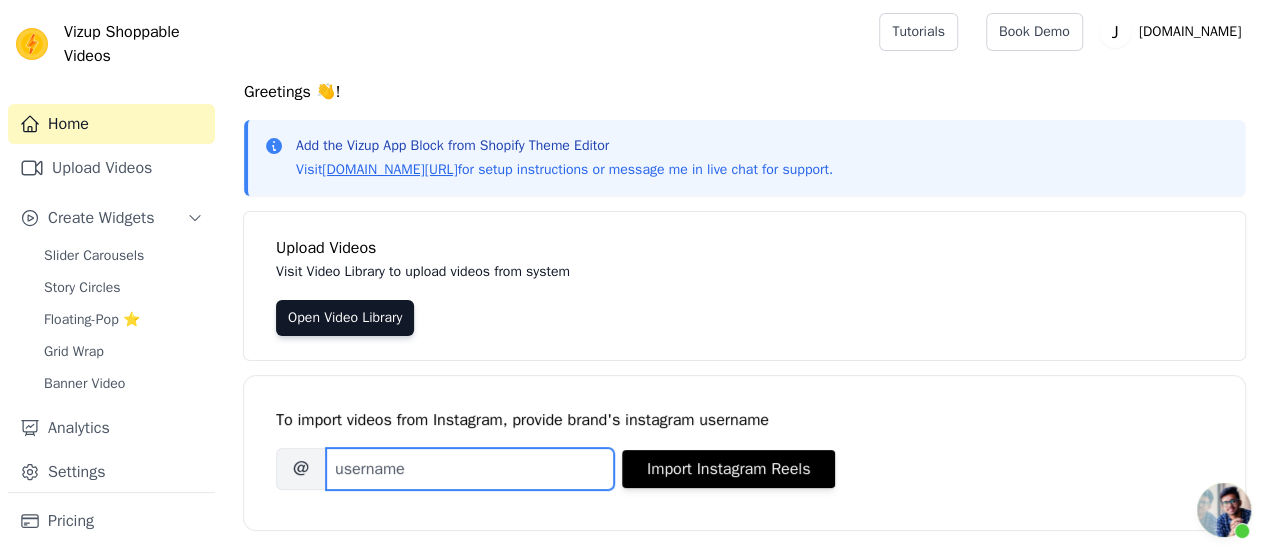 click on "Brand's Instagram Username" at bounding box center (470, 469) 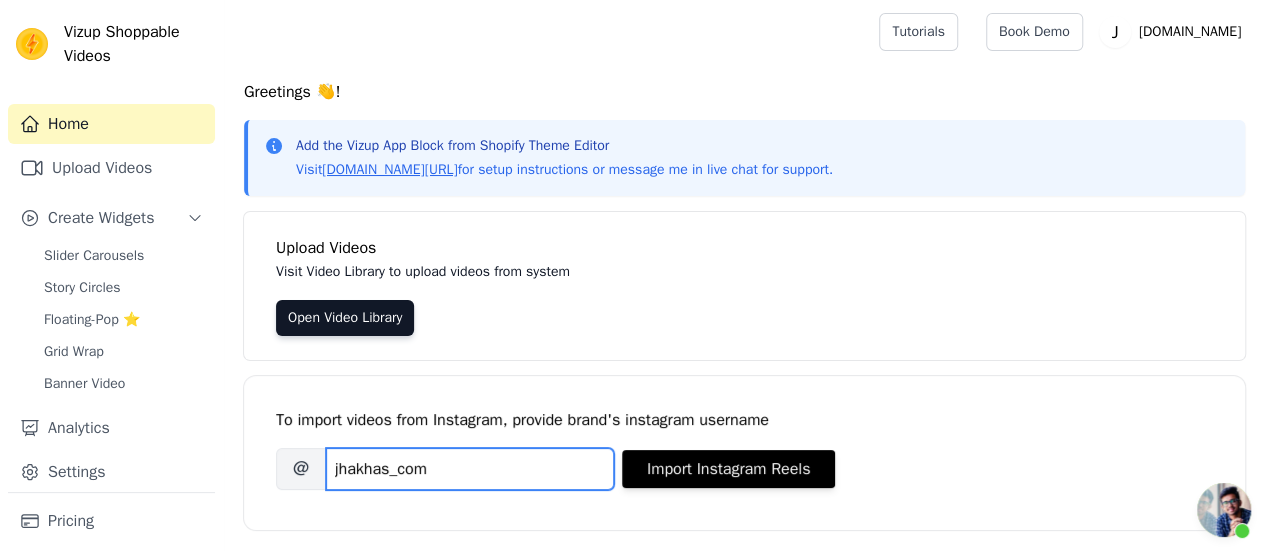 type on "jhakhas_com" 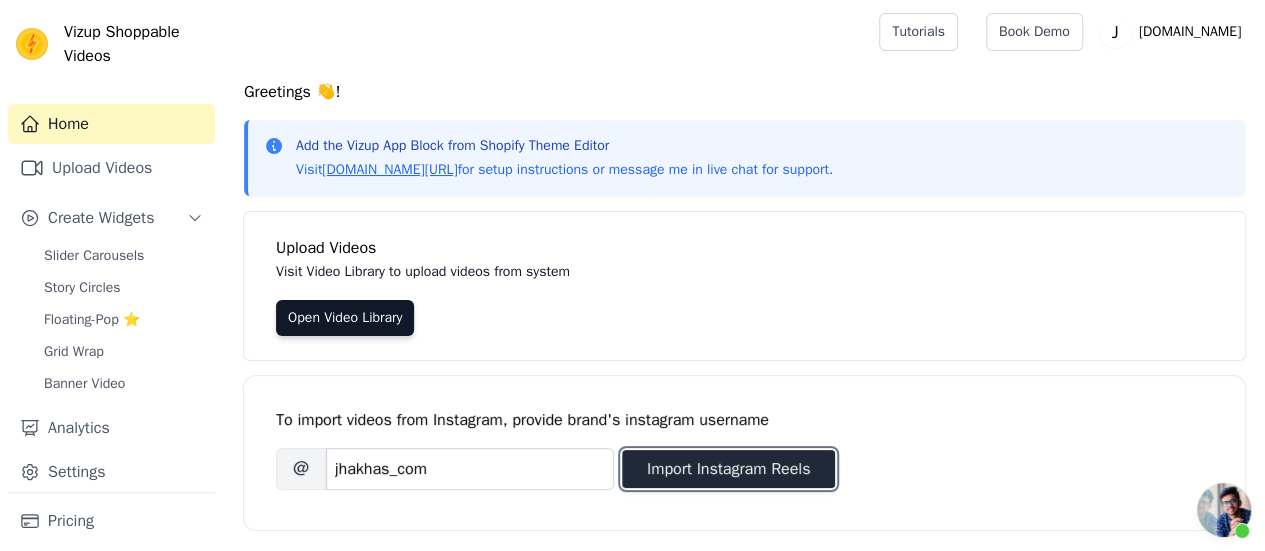 click on "Import Instagram Reels" at bounding box center (728, 469) 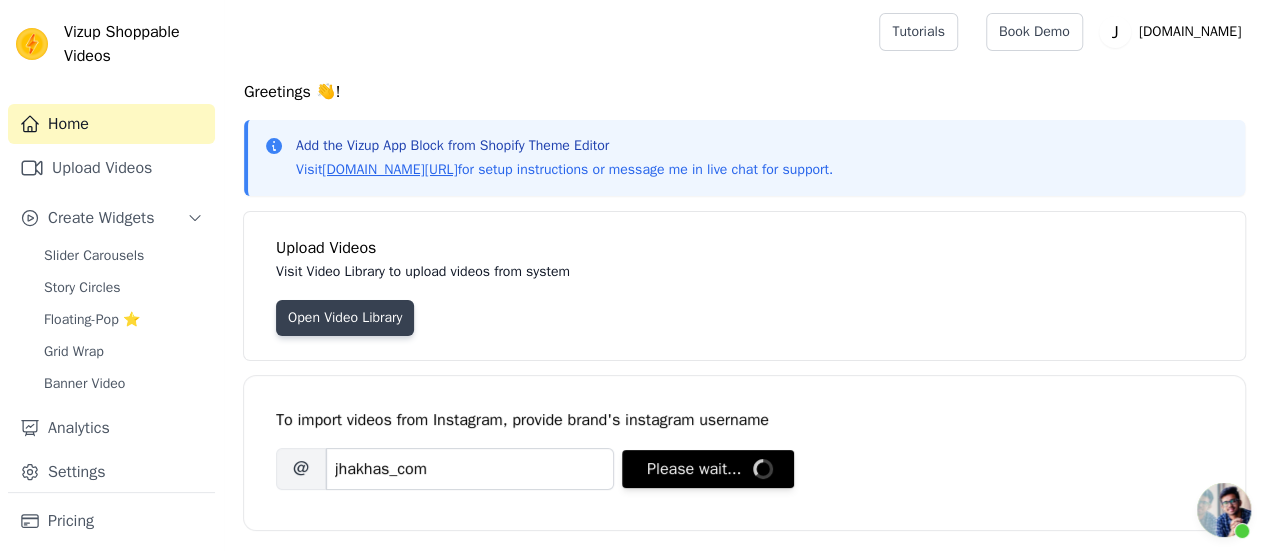 click on "Open Video Library" at bounding box center (345, 318) 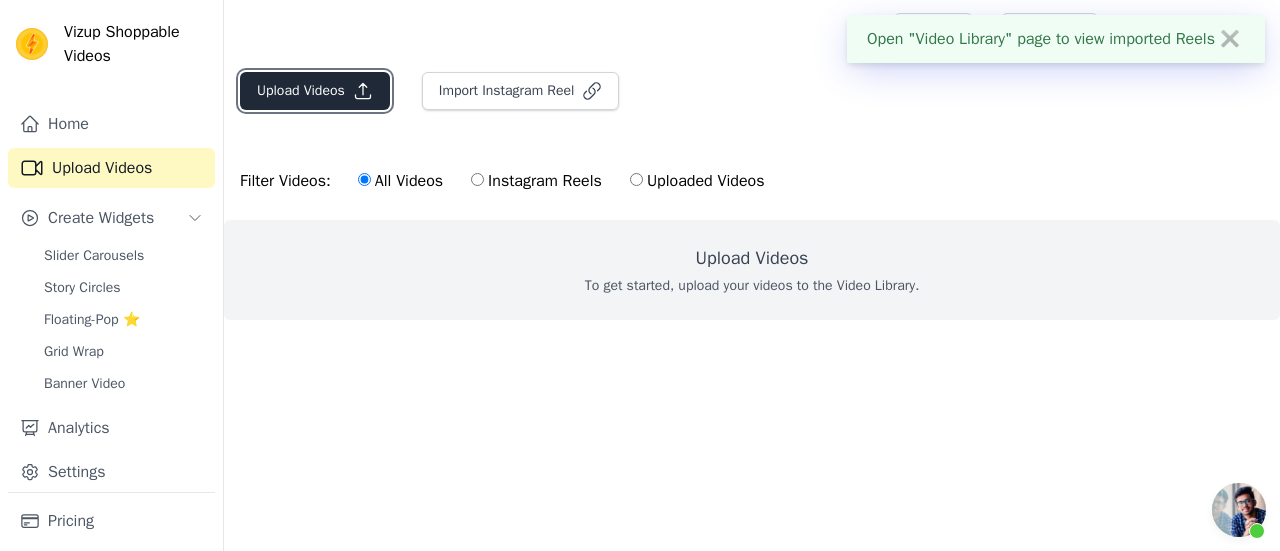 click 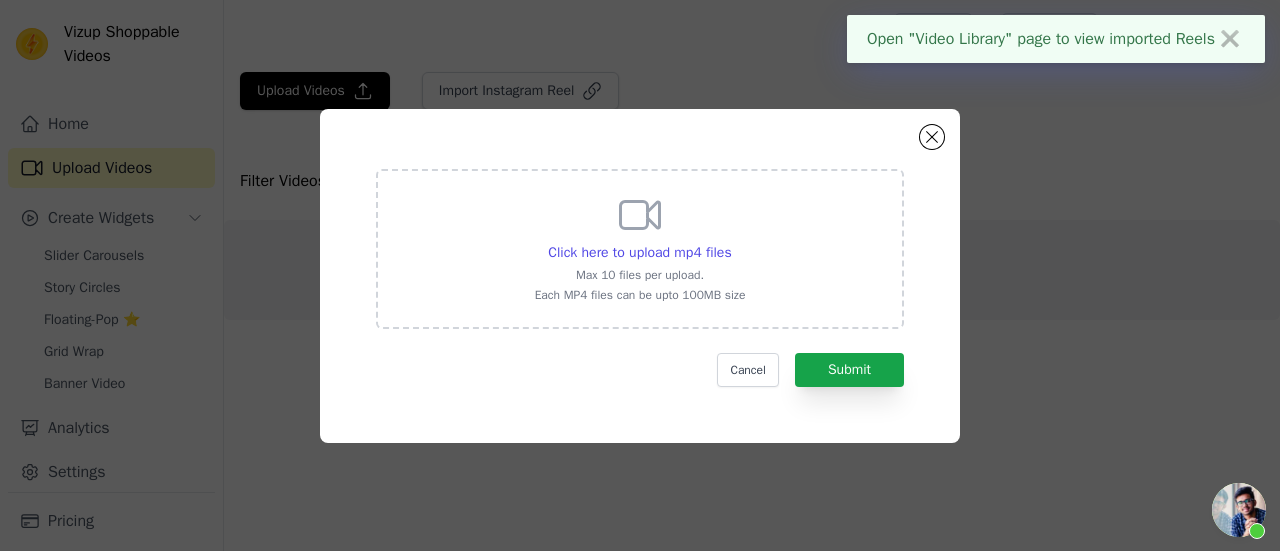 click on "Click here to upload mp4 files     Max 10 files per upload.   Each MP4 files can be upto 100MB size" at bounding box center (640, 247) 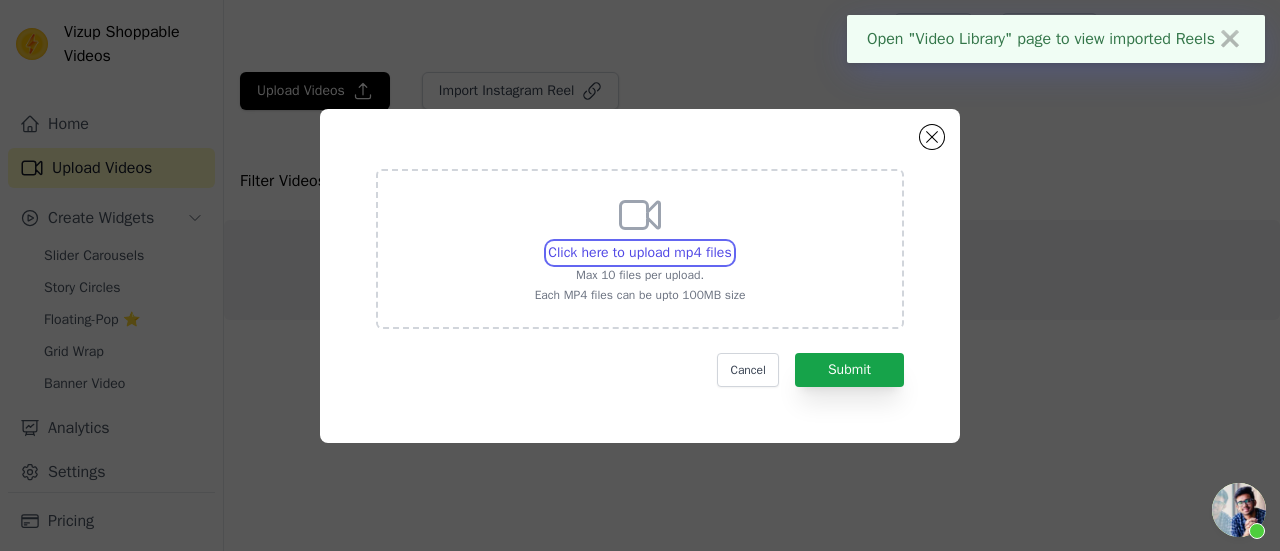 click on "Click here to upload mp4 files     Max 10 files per upload.   Each MP4 files can be upto 100MB size" at bounding box center [731, 242] 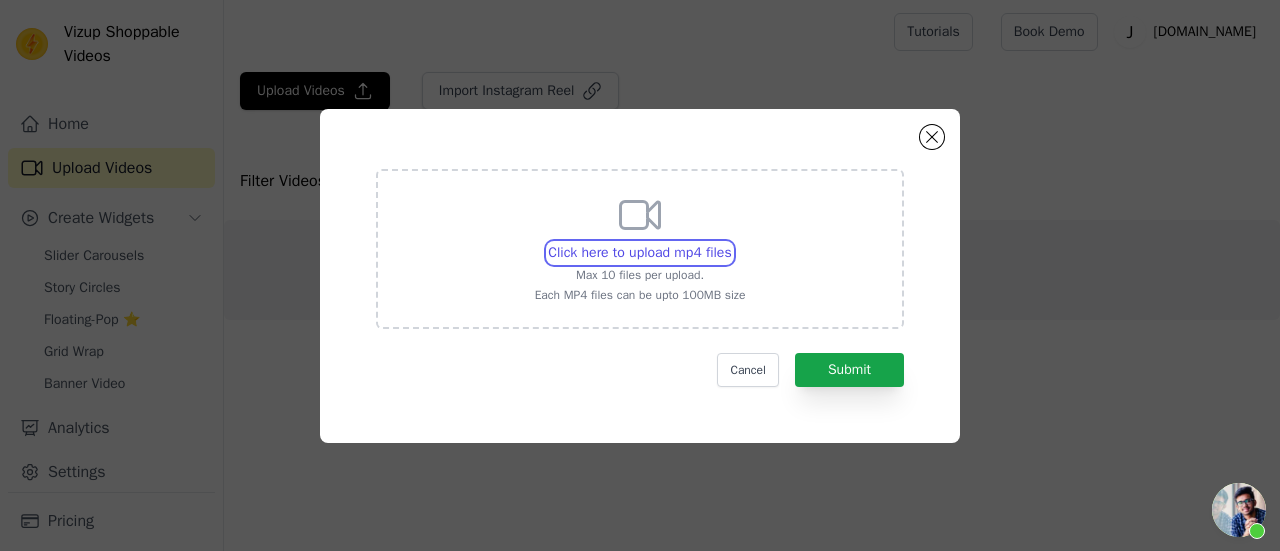 type on "C:\fakepath\kota suits jhakhas 1.mp4" 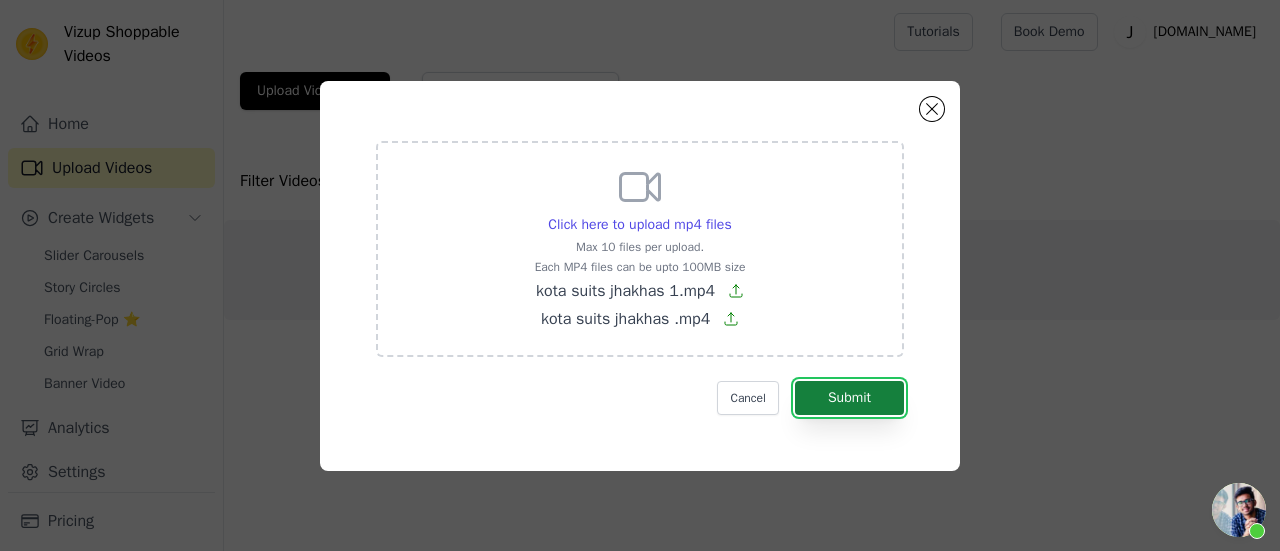 click on "Submit" at bounding box center (849, 398) 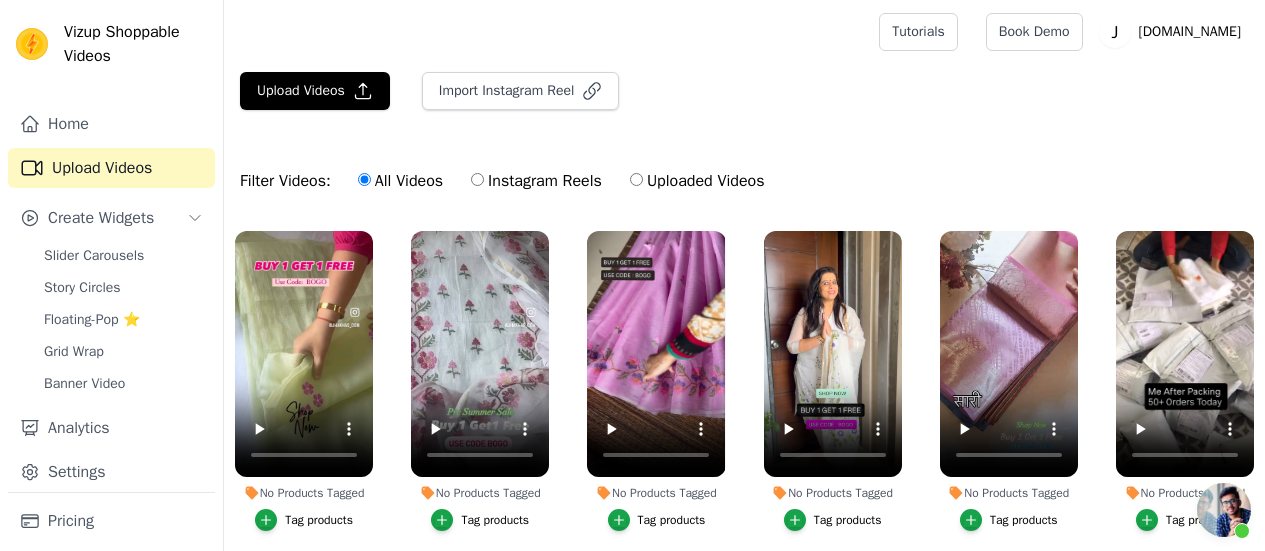 scroll, scrollTop: 0, scrollLeft: 0, axis: both 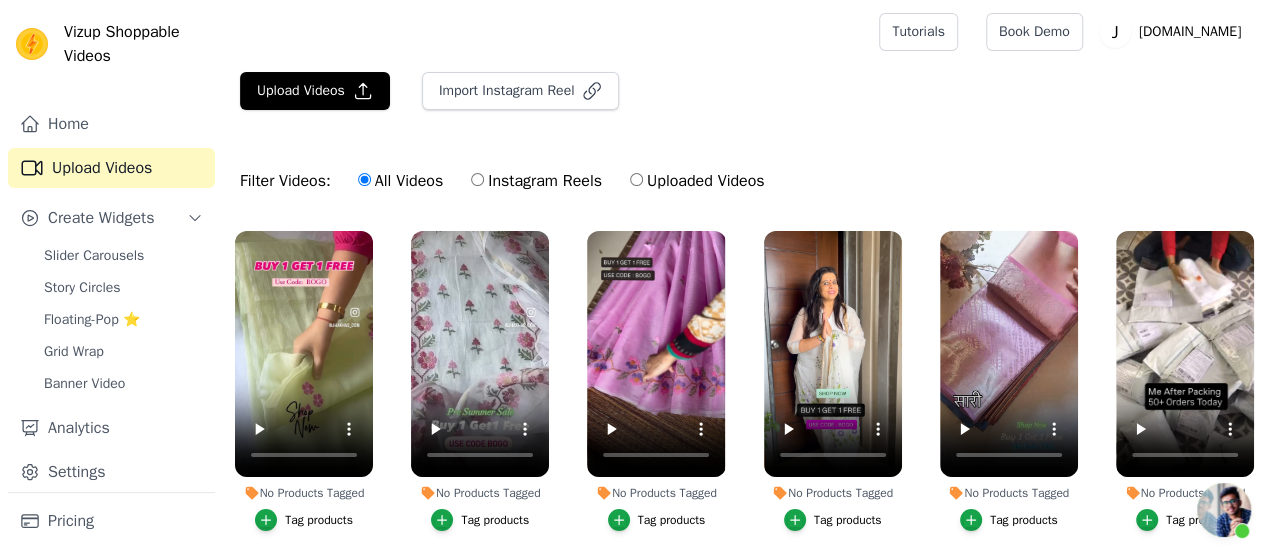 drag, startPoint x: 1254, startPoint y: 245, endPoint x: 1266, endPoint y: 276, distance: 33.24154 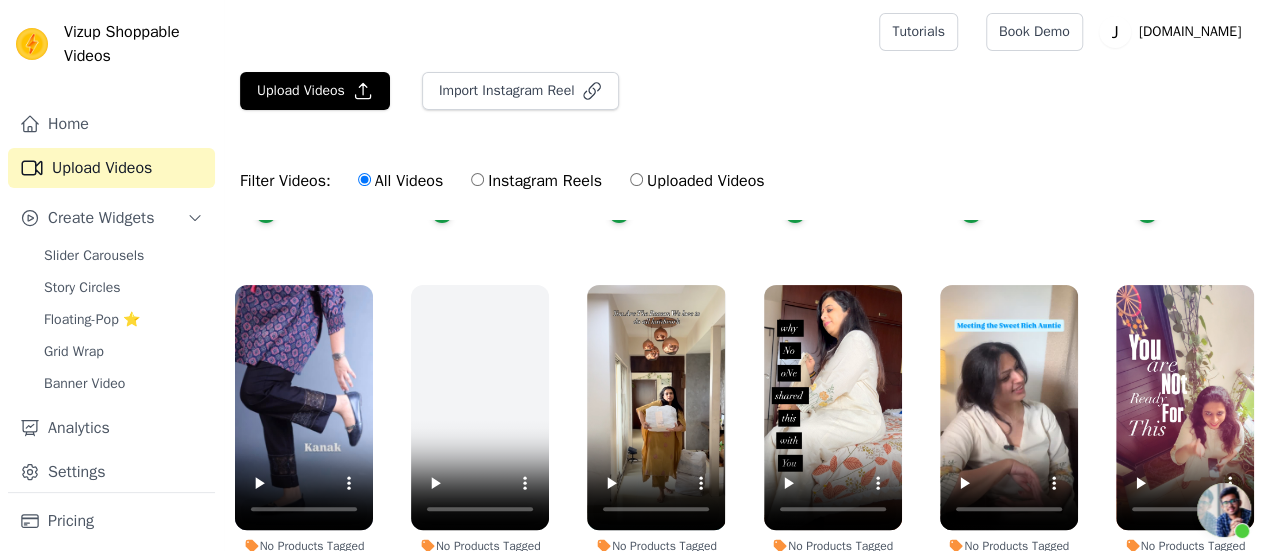 scroll, scrollTop: 0, scrollLeft: 0, axis: both 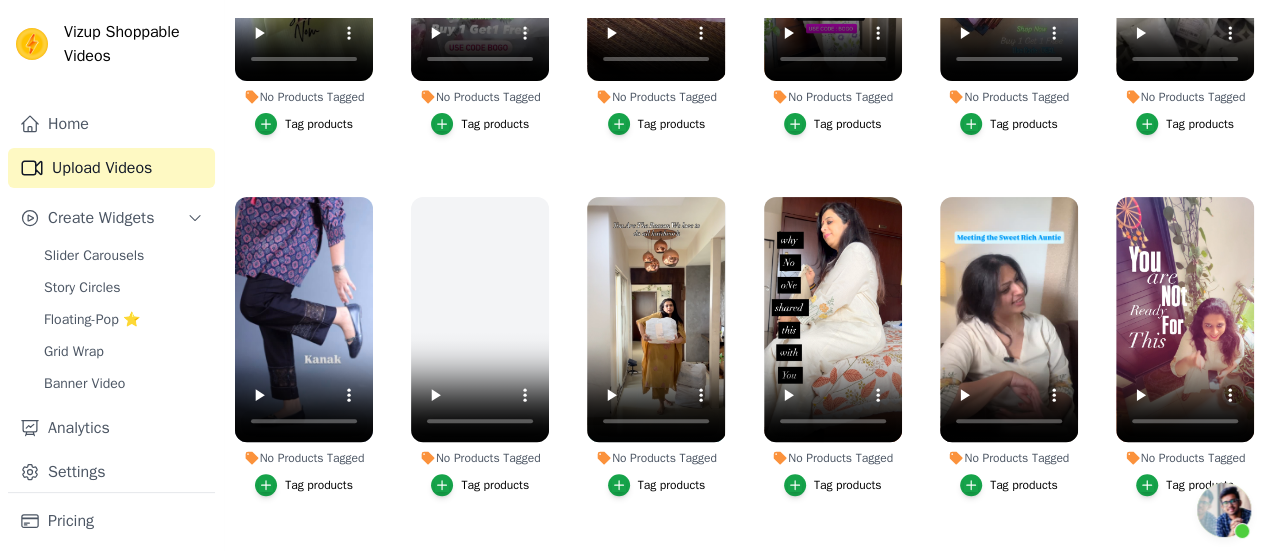 click at bounding box center (1224, 510) 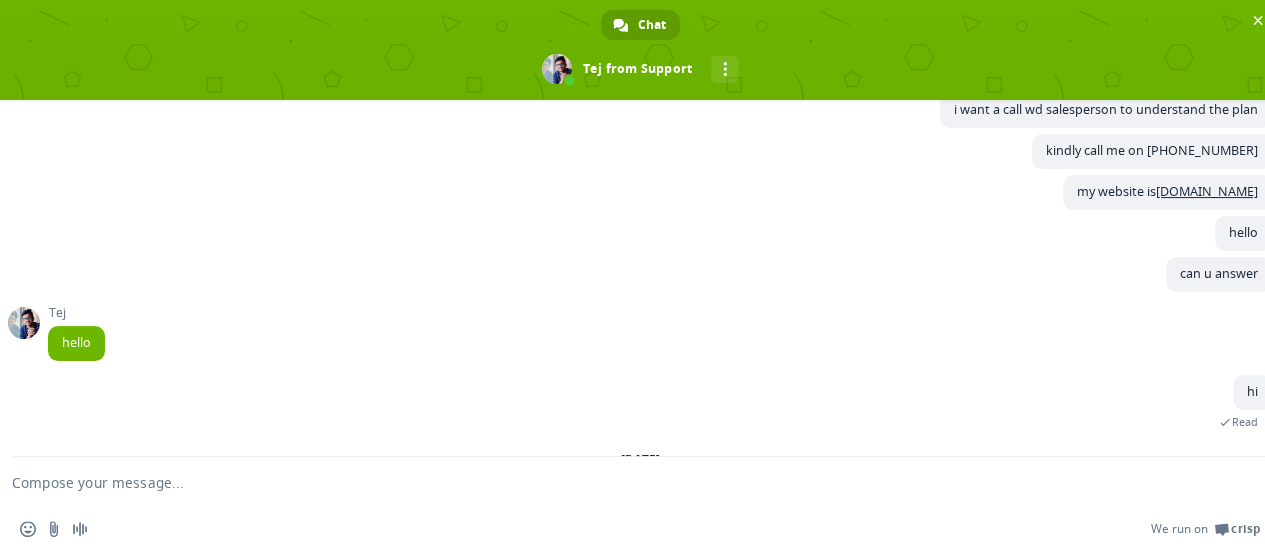 scroll, scrollTop: 428, scrollLeft: 0, axis: vertical 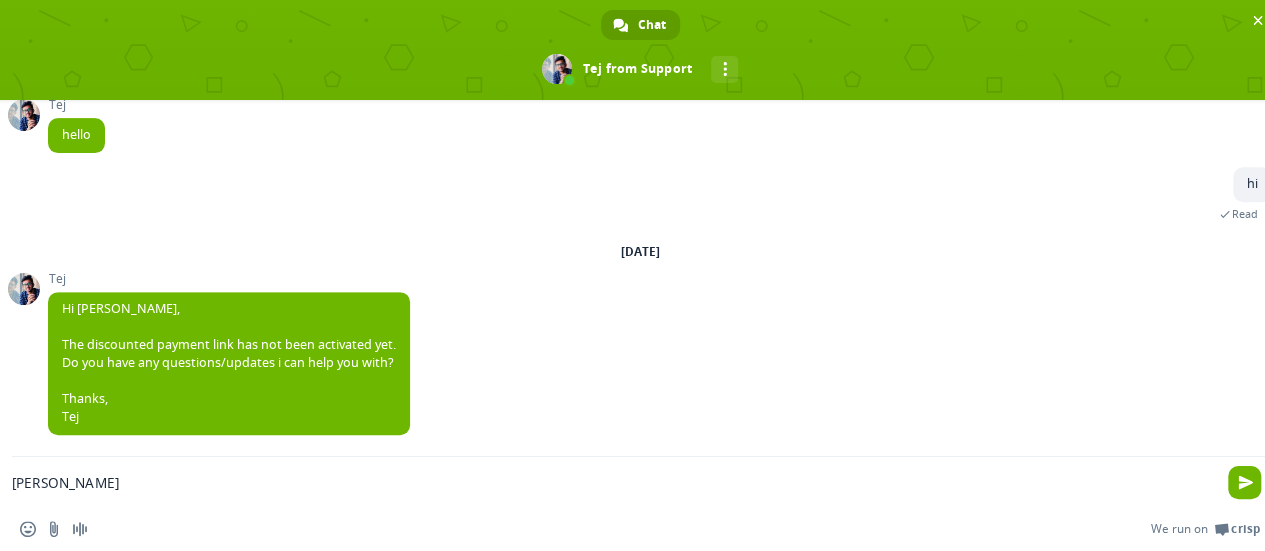 type on "hitej" 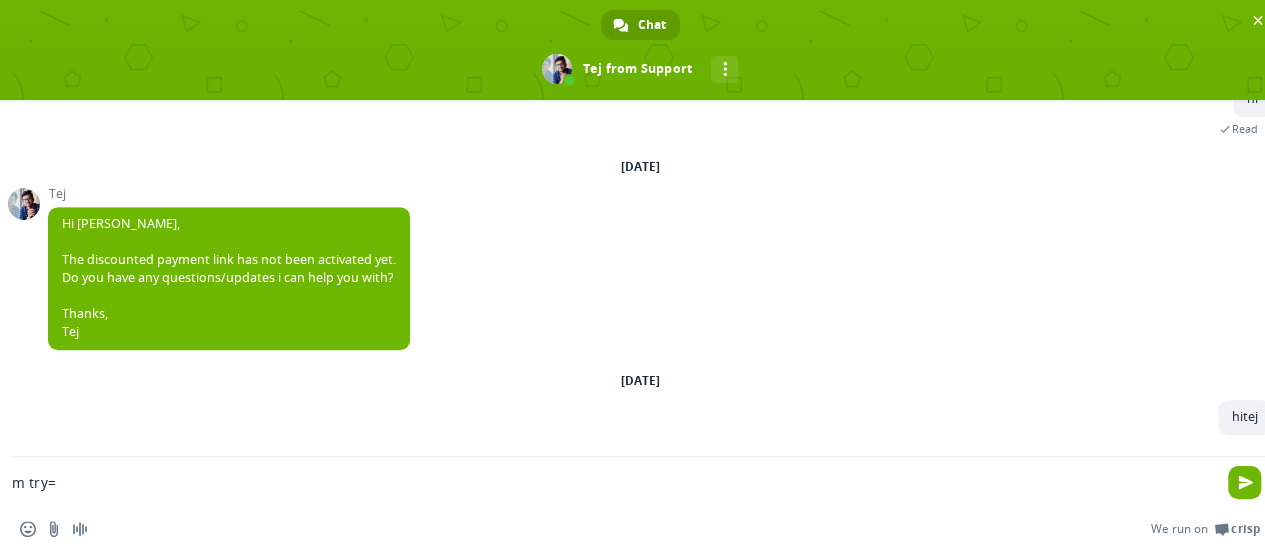 scroll, scrollTop: 515, scrollLeft: 0, axis: vertical 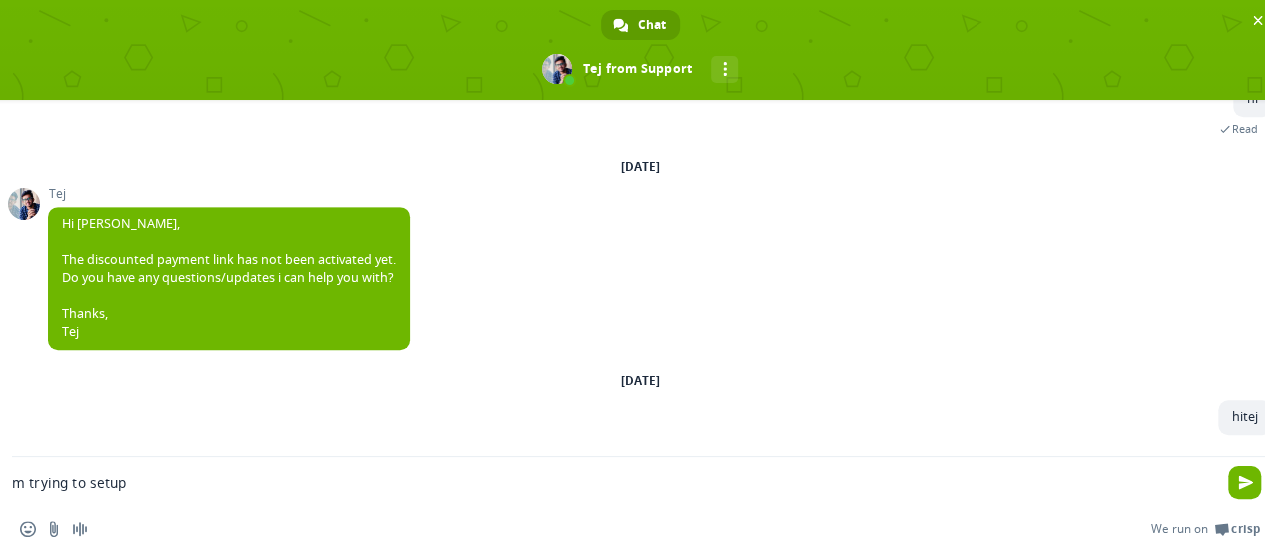 type on "m trying to setup" 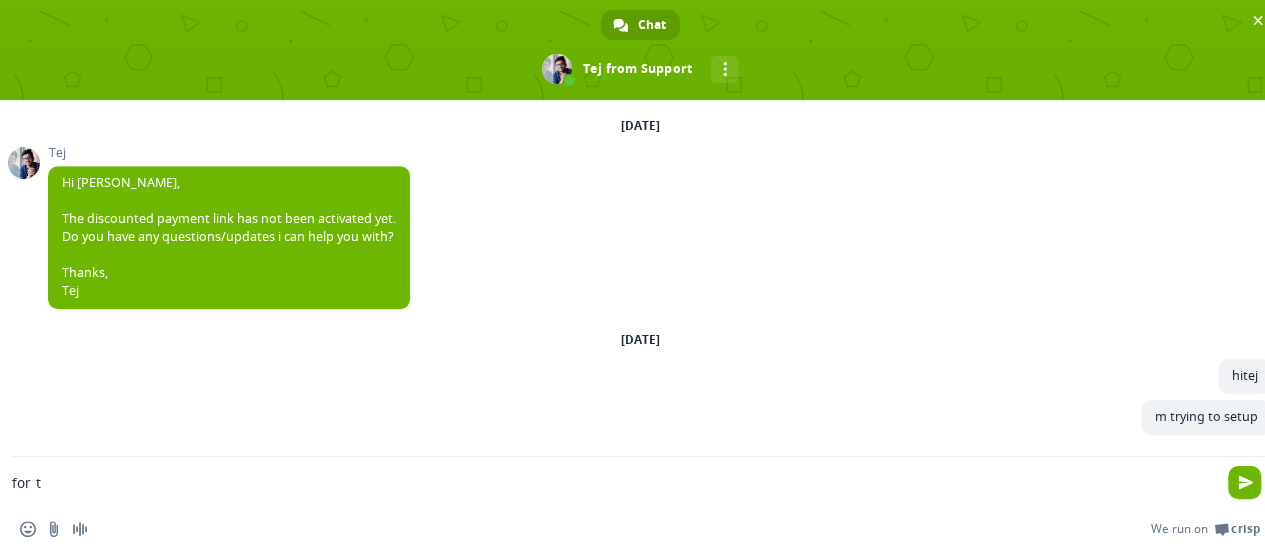 scroll, scrollTop: 556, scrollLeft: 0, axis: vertical 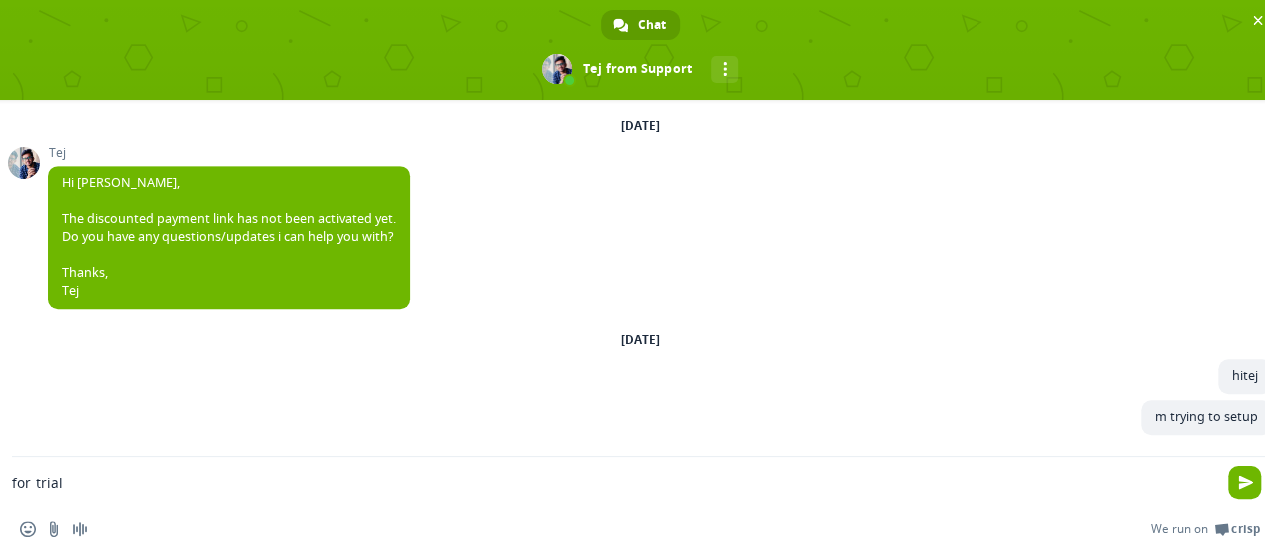type on "for trial" 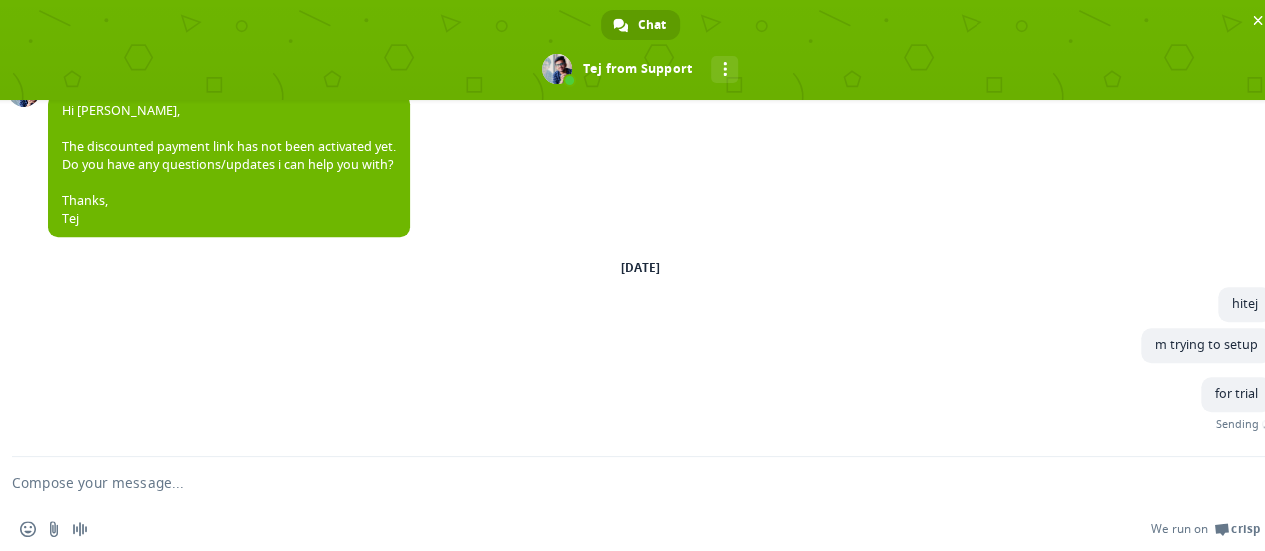 scroll, scrollTop: 598, scrollLeft: 0, axis: vertical 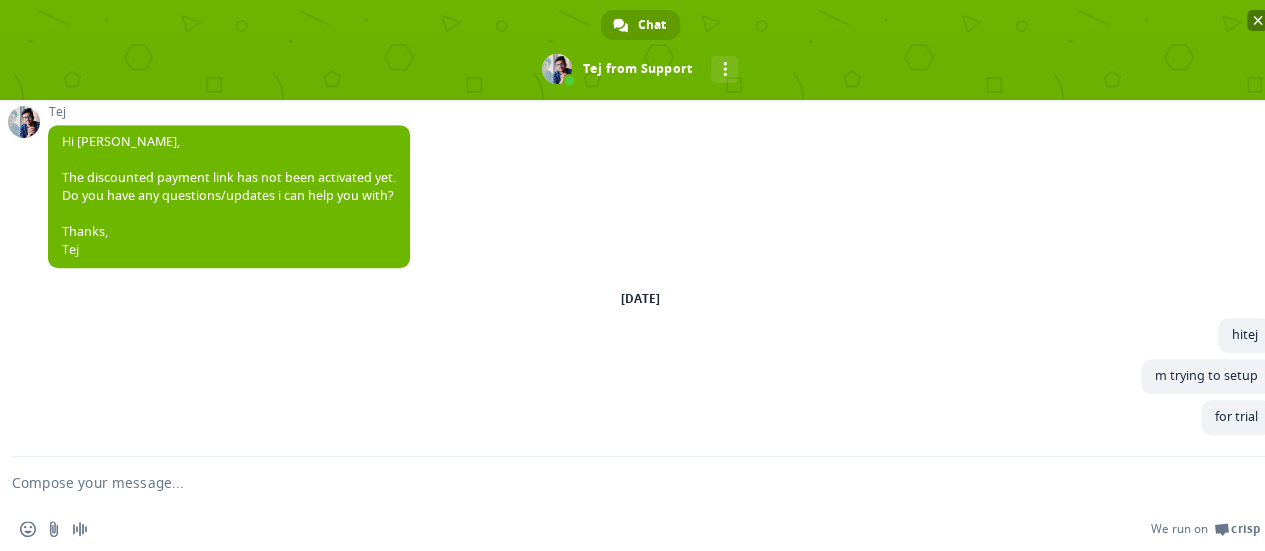 click at bounding box center [1257, 20] 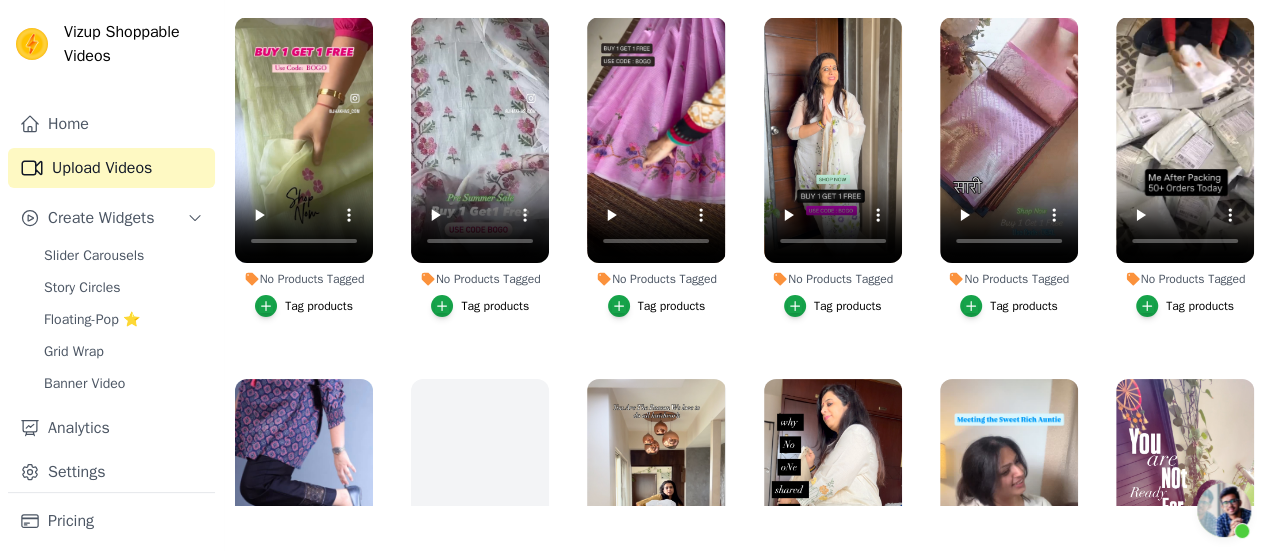 scroll, scrollTop: 0, scrollLeft: 0, axis: both 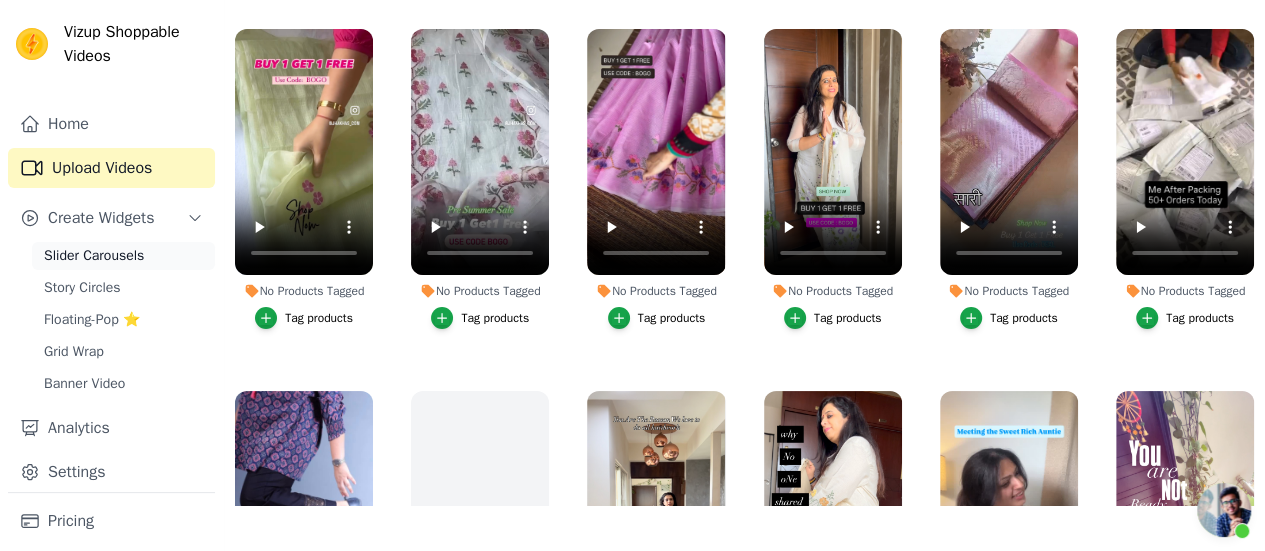 click on "Slider Carousels" at bounding box center (94, 256) 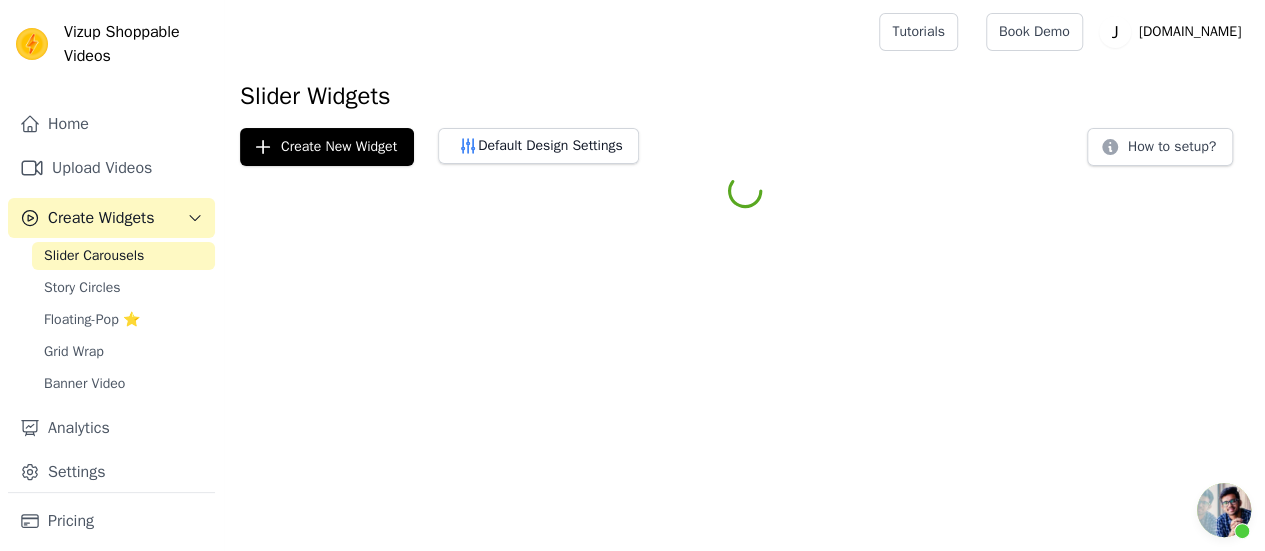 scroll, scrollTop: 0, scrollLeft: 0, axis: both 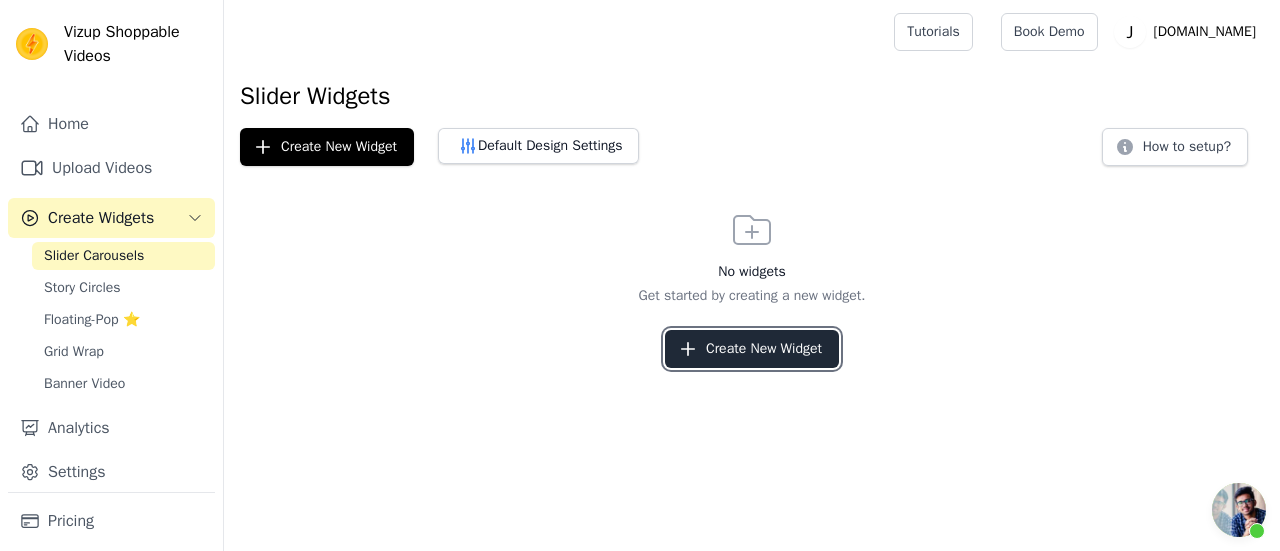 click on "Create New Widget" at bounding box center [752, 349] 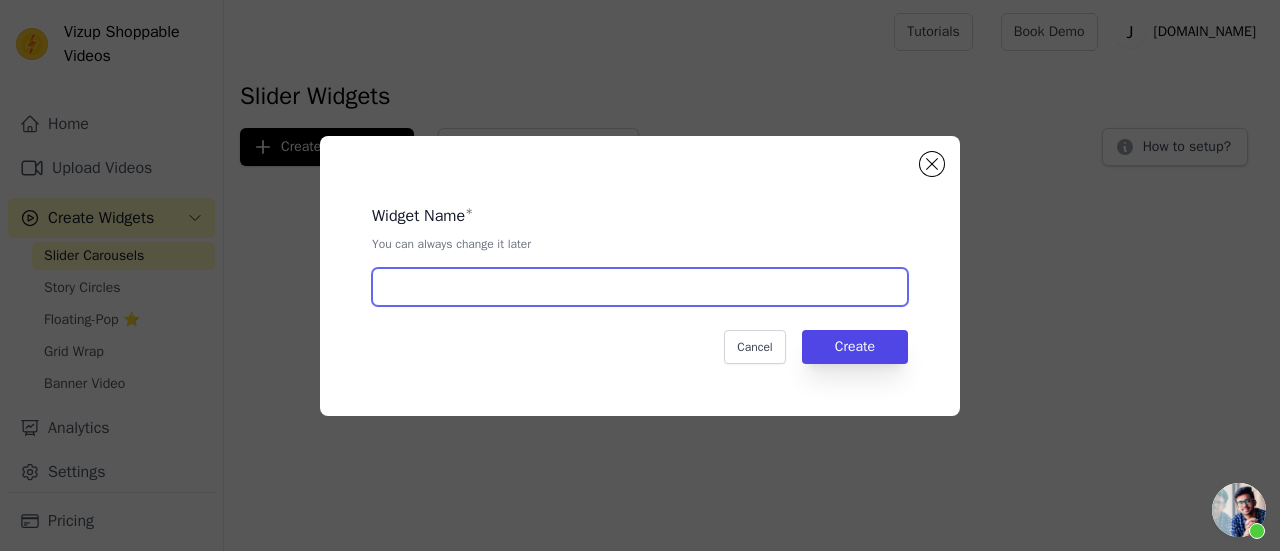 click at bounding box center (640, 287) 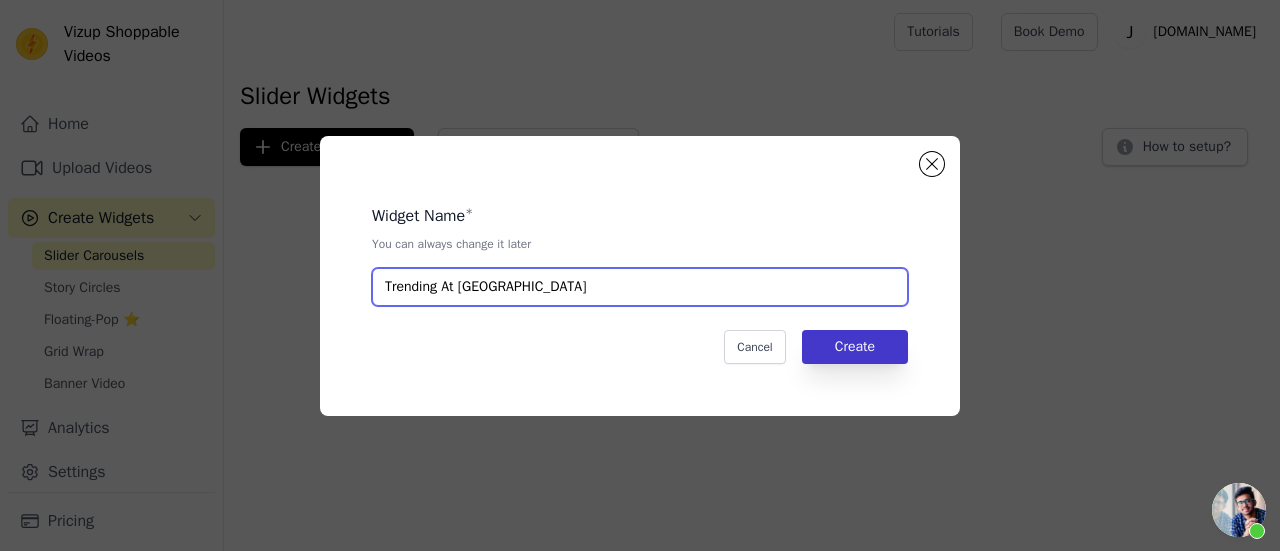 type on "Trending At Jhakhas" 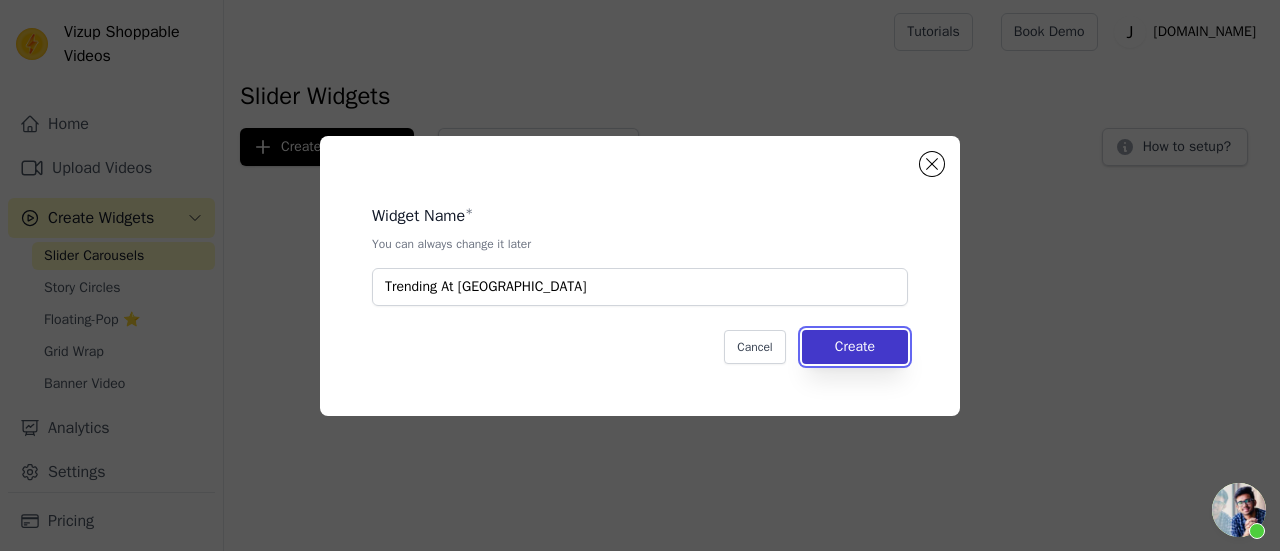 click on "Create" at bounding box center [855, 347] 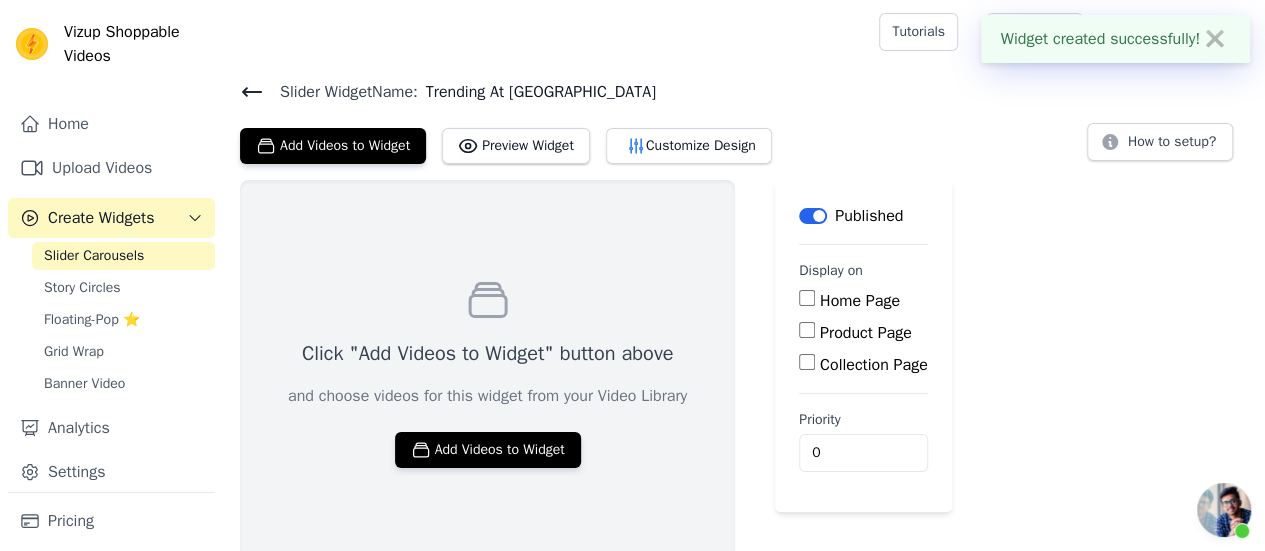 scroll, scrollTop: 12, scrollLeft: 0, axis: vertical 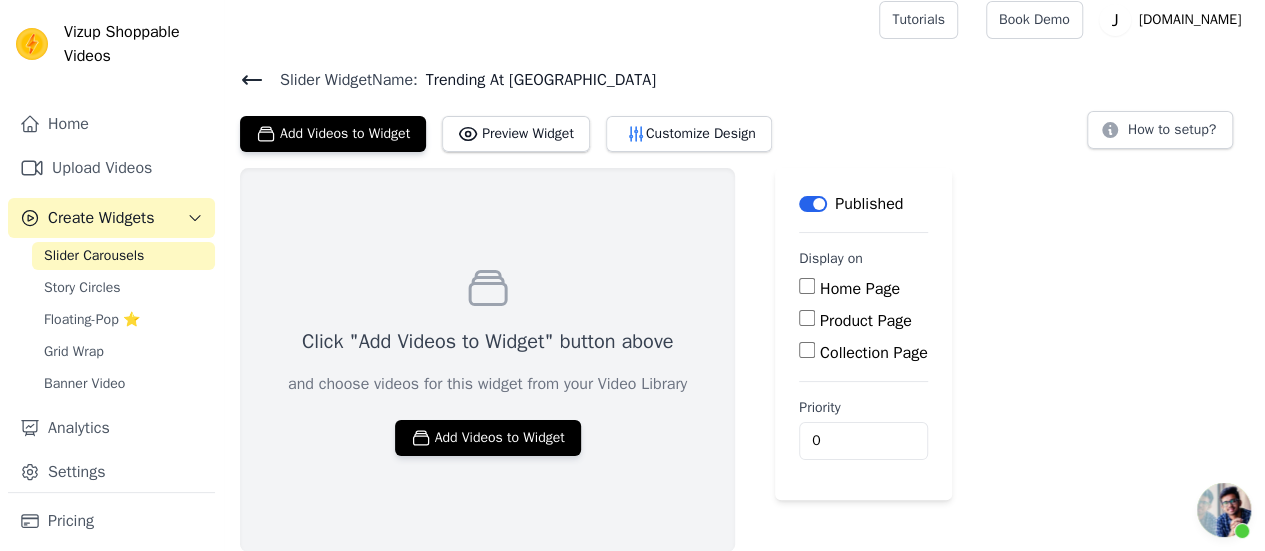 click on "Home Page" at bounding box center [807, 286] 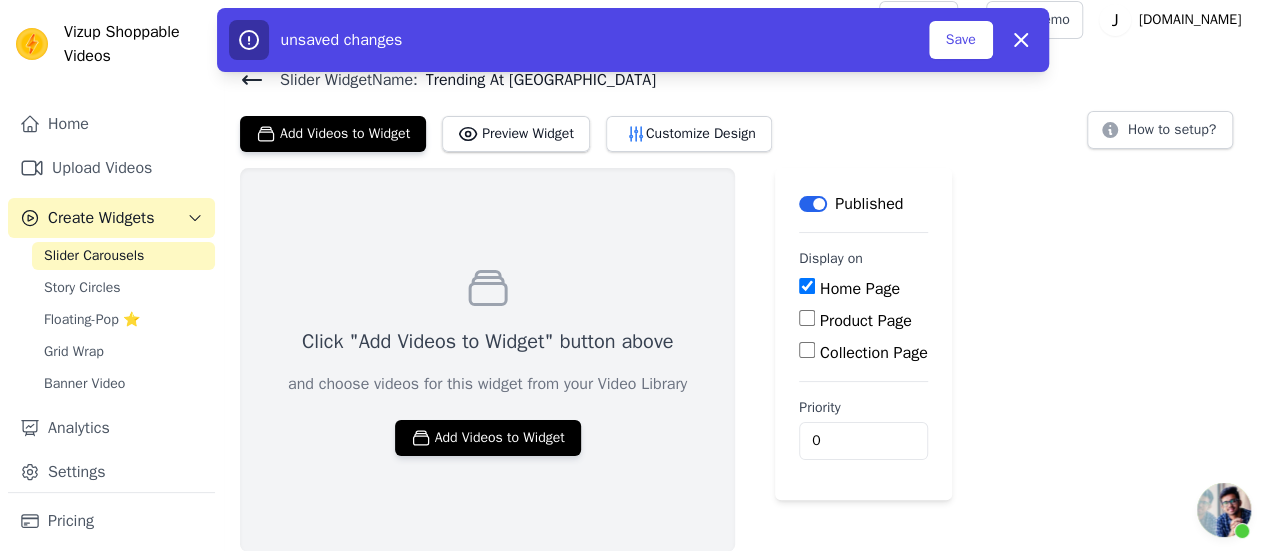 click on "Product Page" at bounding box center [807, 318] 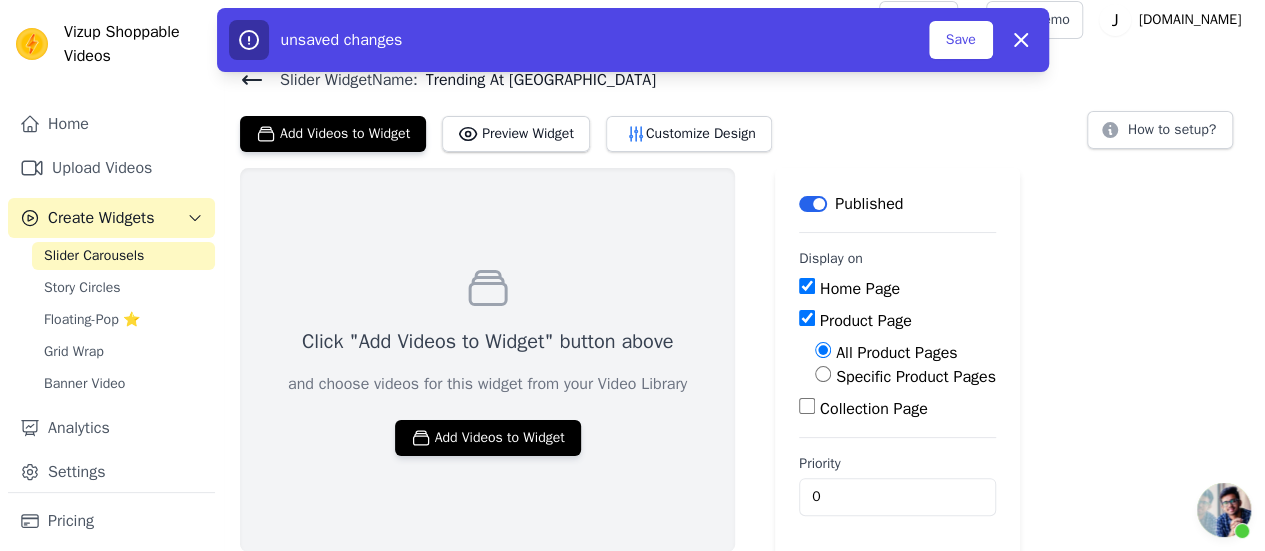 click on "Product Page" at bounding box center (807, 318) 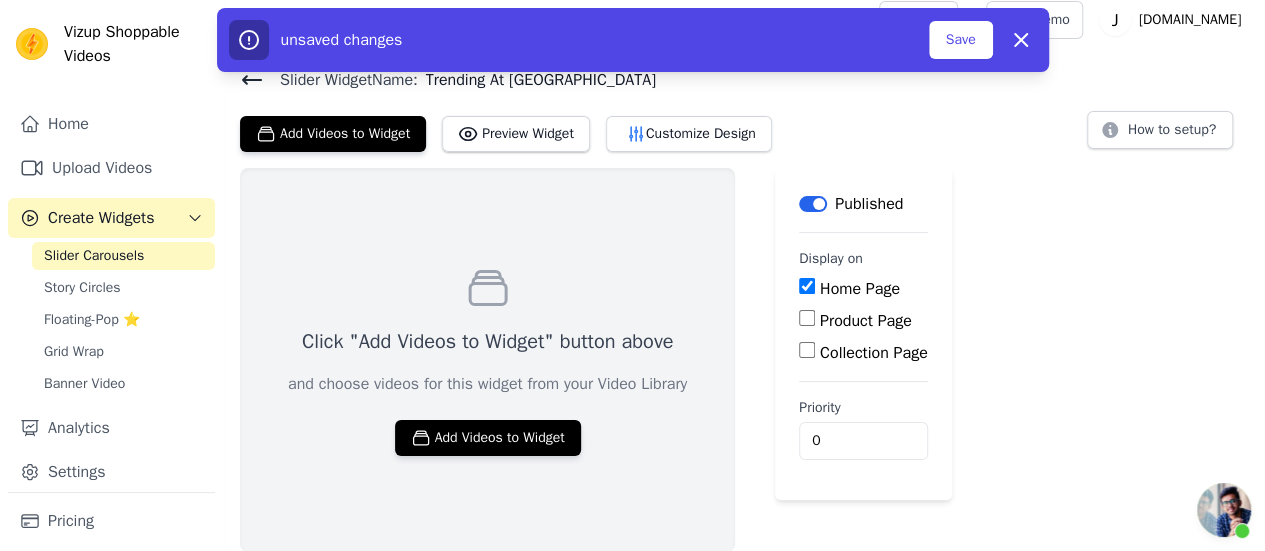 click on "Product Page" at bounding box center (807, 318) 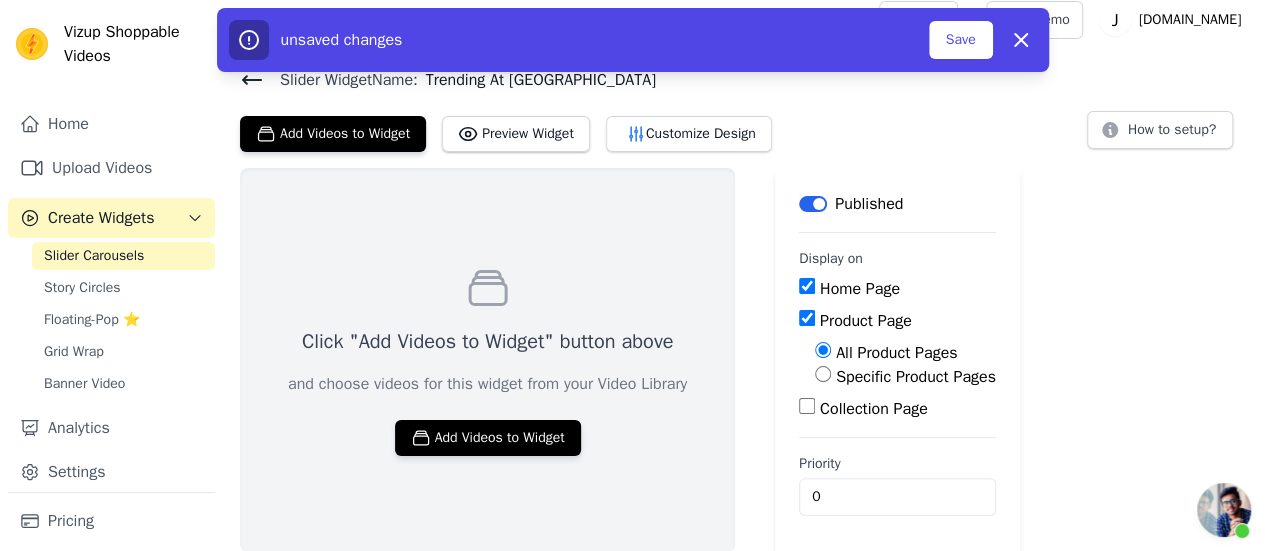 click on "Specific Product Pages" at bounding box center [823, 374] 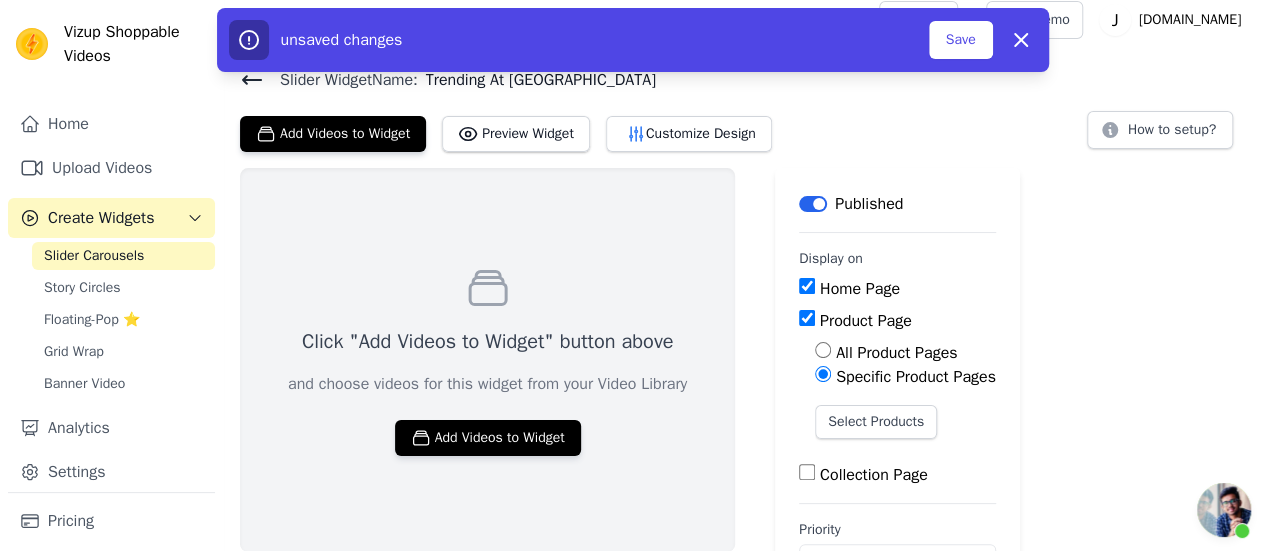 click on "Collection Page" at bounding box center [807, 472] 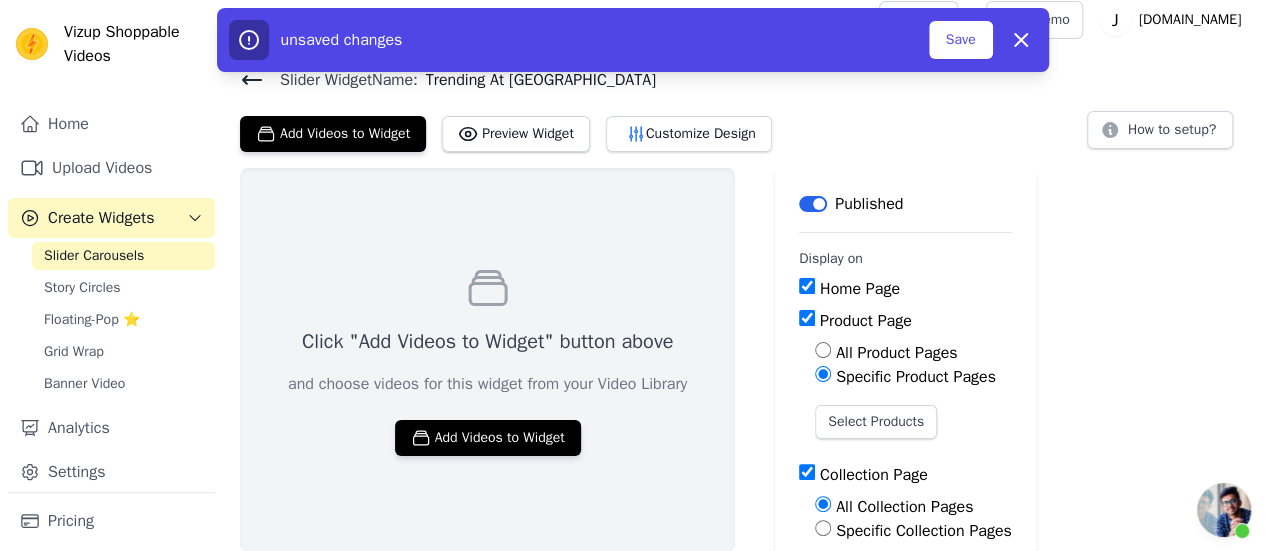 scroll, scrollTop: 136, scrollLeft: 0, axis: vertical 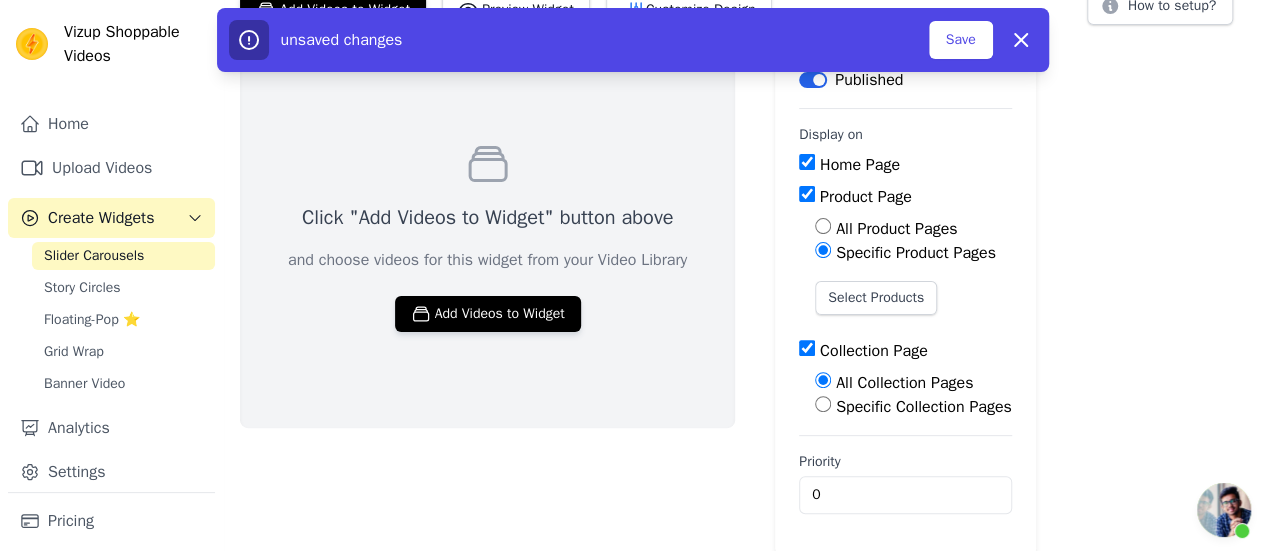 click on "Specific Collection Pages" at bounding box center (823, 404) 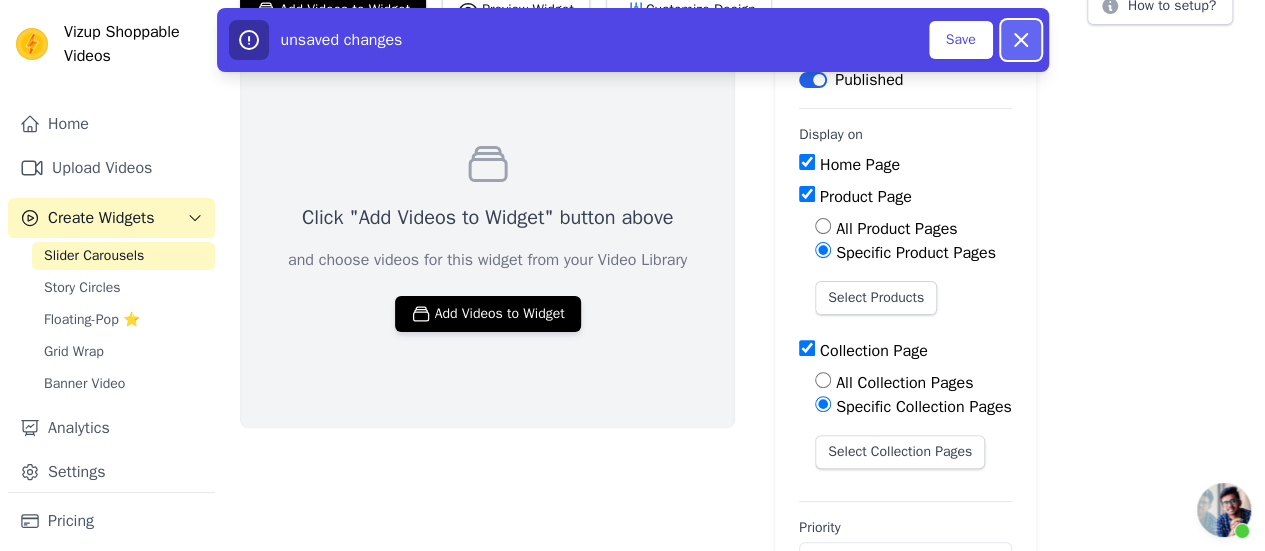 click 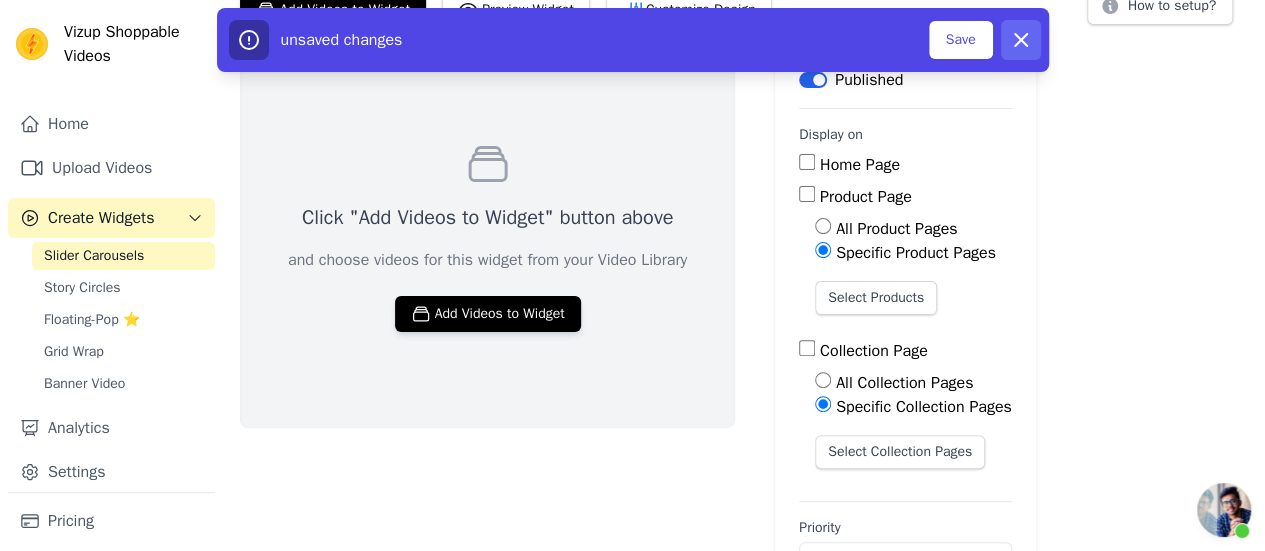 checkbox on "false" 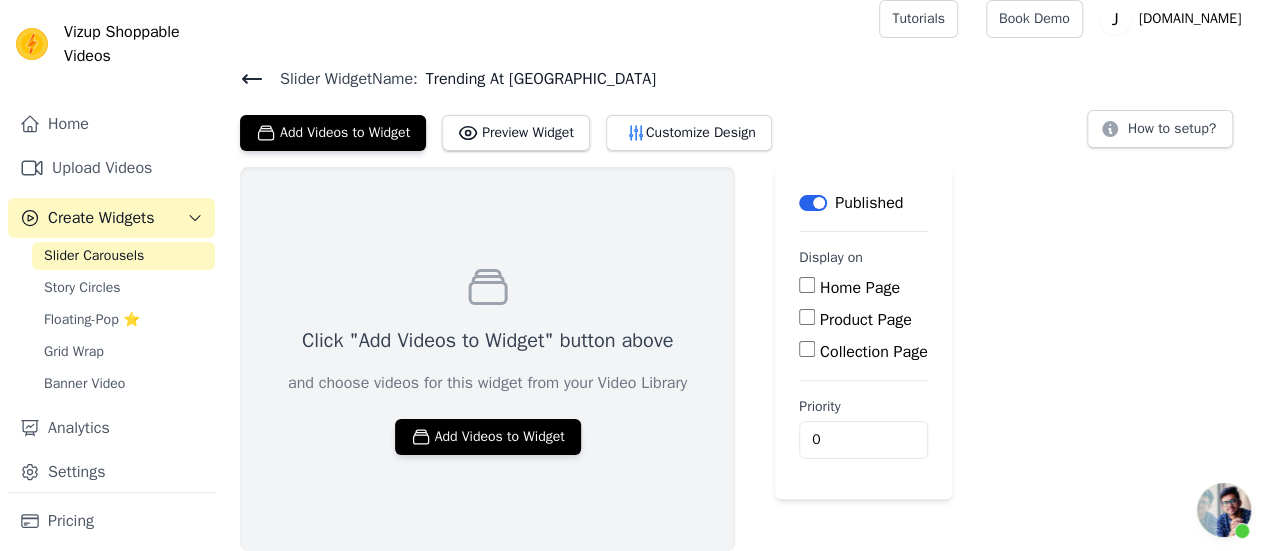 scroll, scrollTop: 12, scrollLeft: 0, axis: vertical 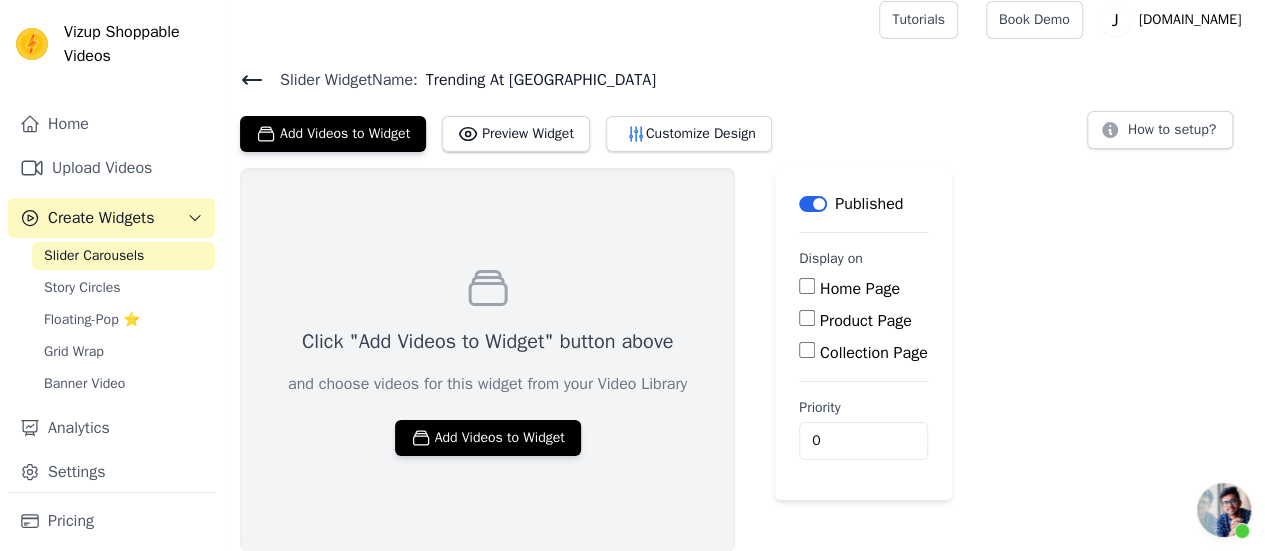 click on "Home Page" at bounding box center [807, 286] 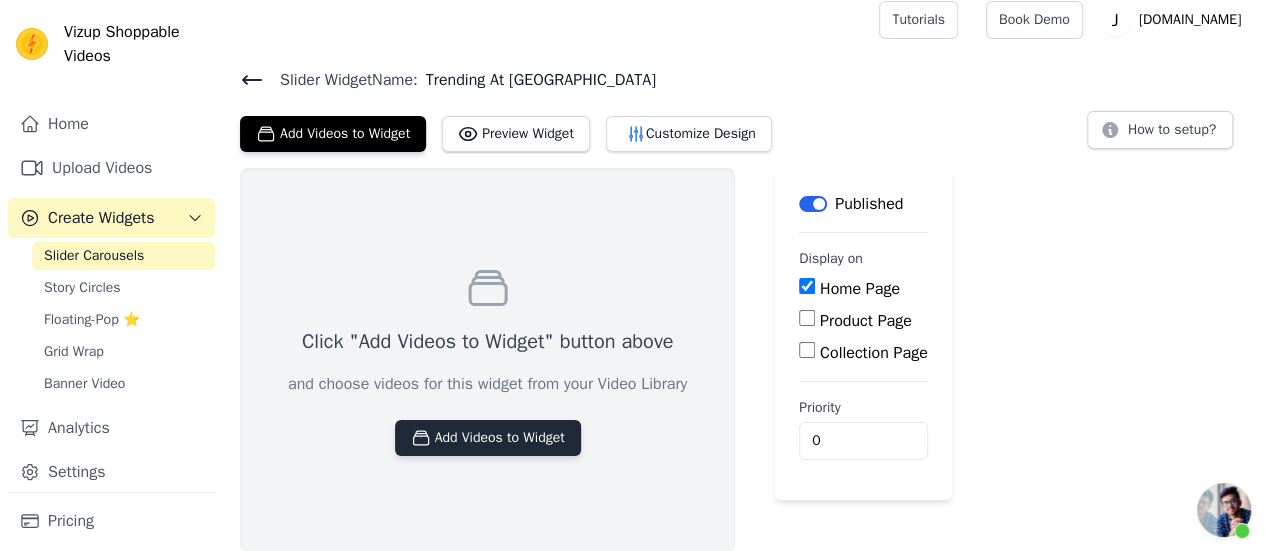 click on "Add Videos to Widget" at bounding box center [488, 438] 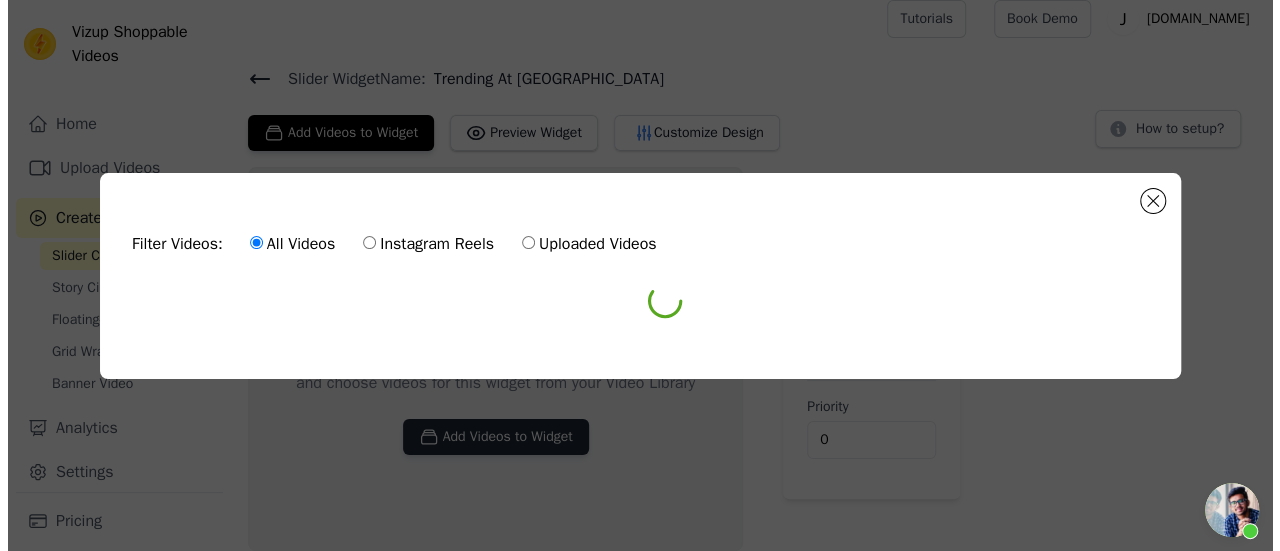 scroll, scrollTop: 0, scrollLeft: 0, axis: both 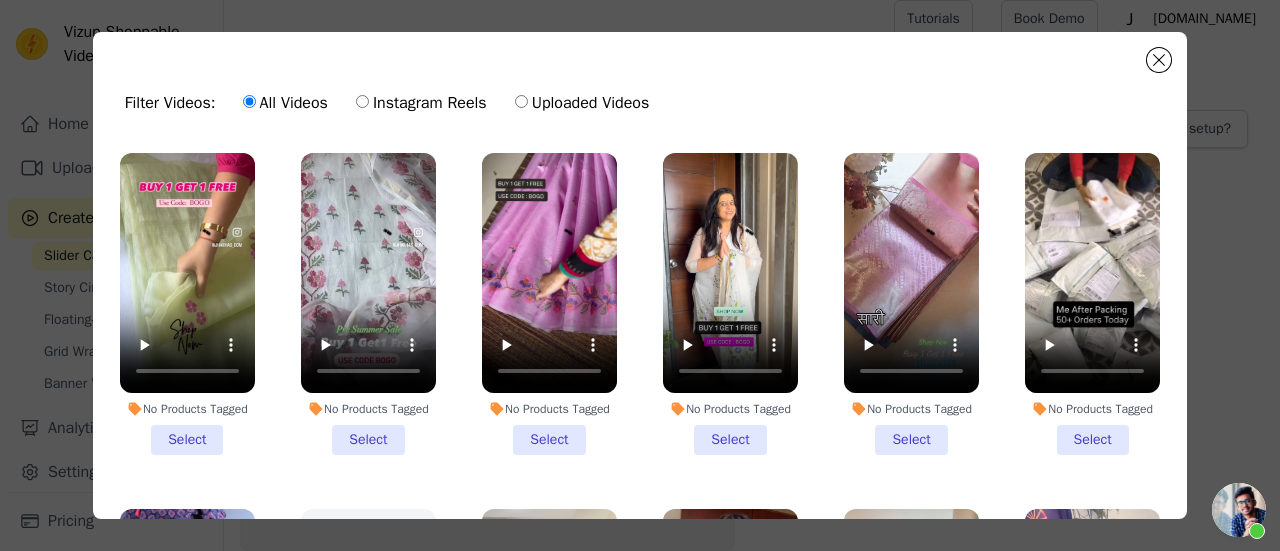 click on "No Products Tagged     Select" at bounding box center [368, 304] 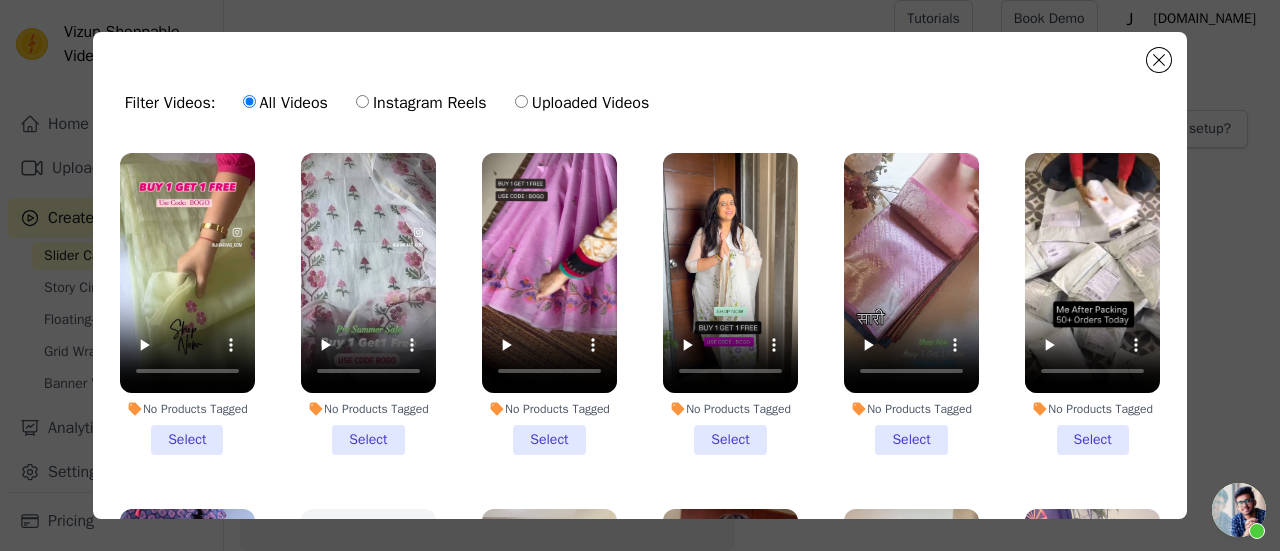 click on "No Products Tagged     Select" at bounding box center [0, 0] 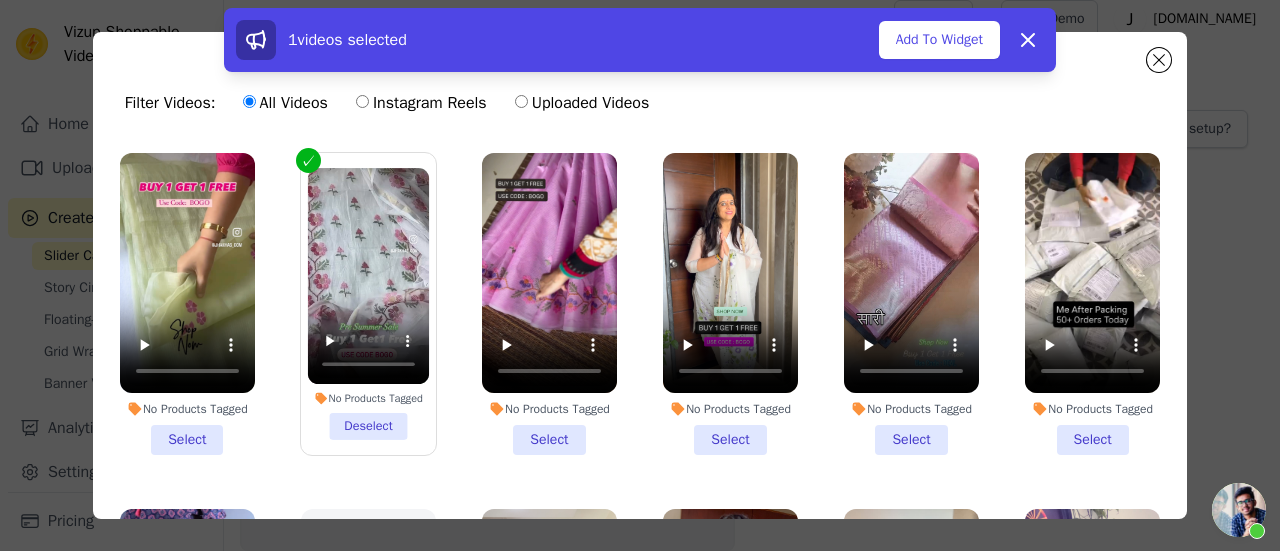 click on "No Products Tagged     Select" at bounding box center (187, 304) 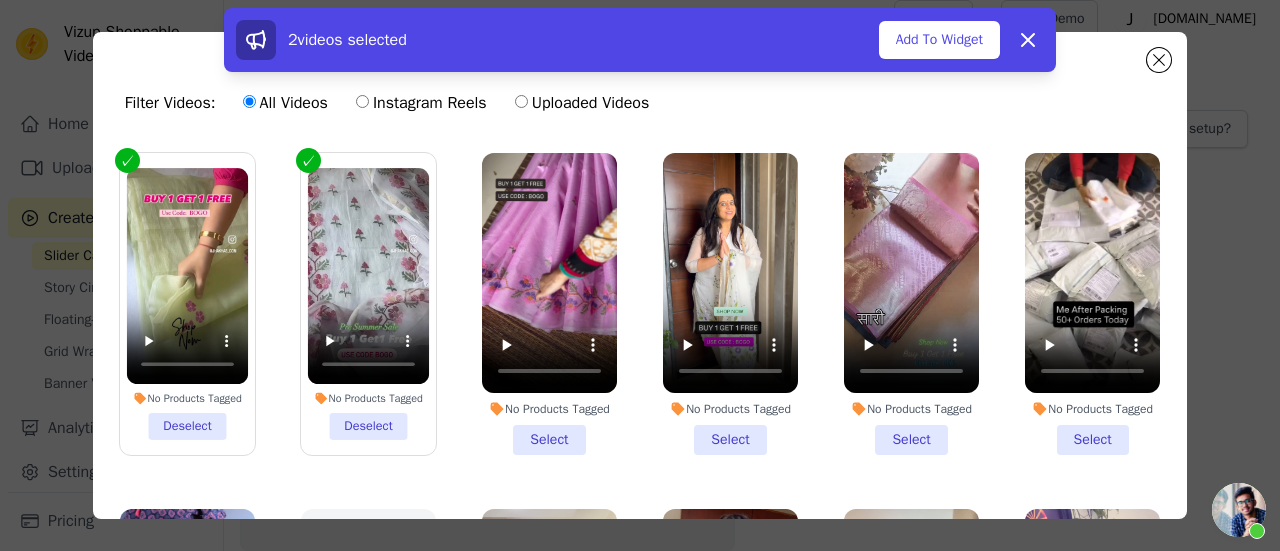 click on "No Products Tagged     Select" at bounding box center [911, 304] 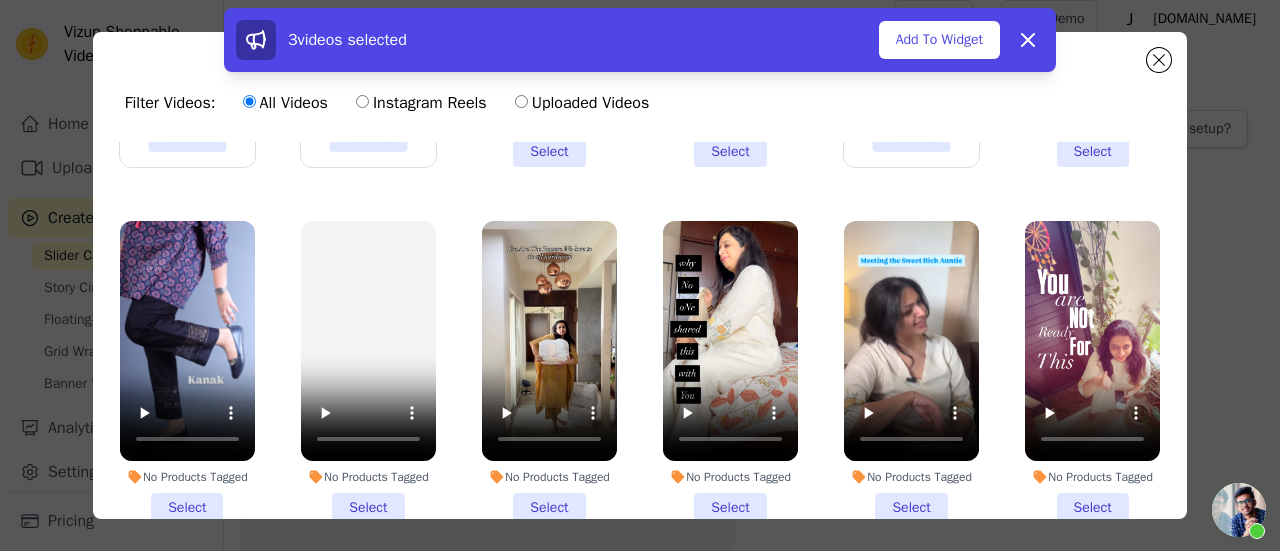 scroll, scrollTop: 202, scrollLeft: 0, axis: vertical 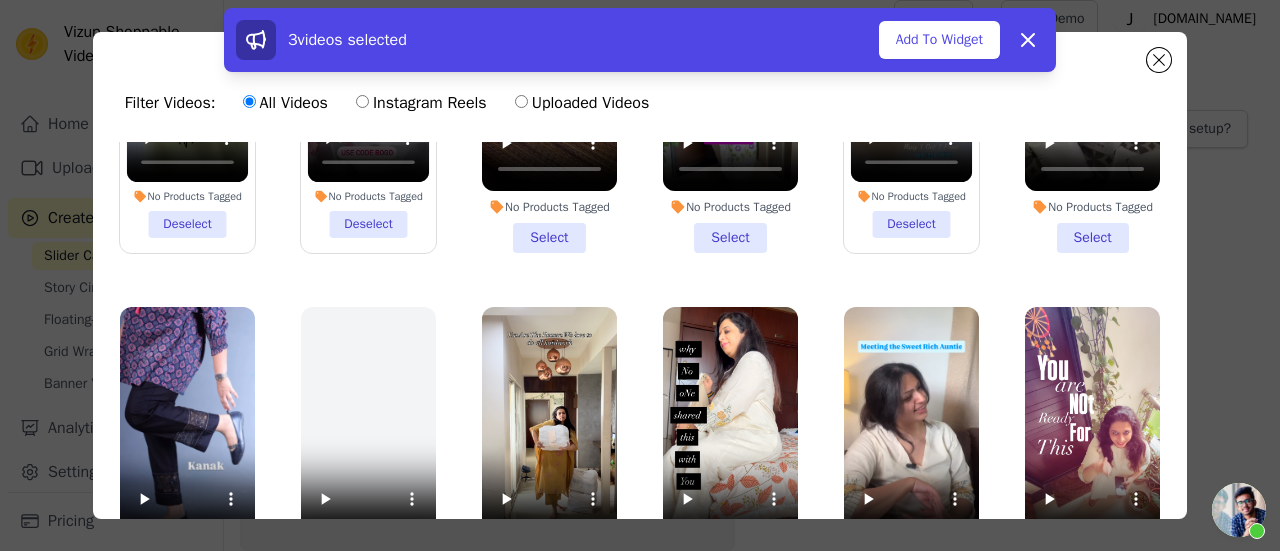 click on "No Products Tagged     Select" at bounding box center (730, 102) 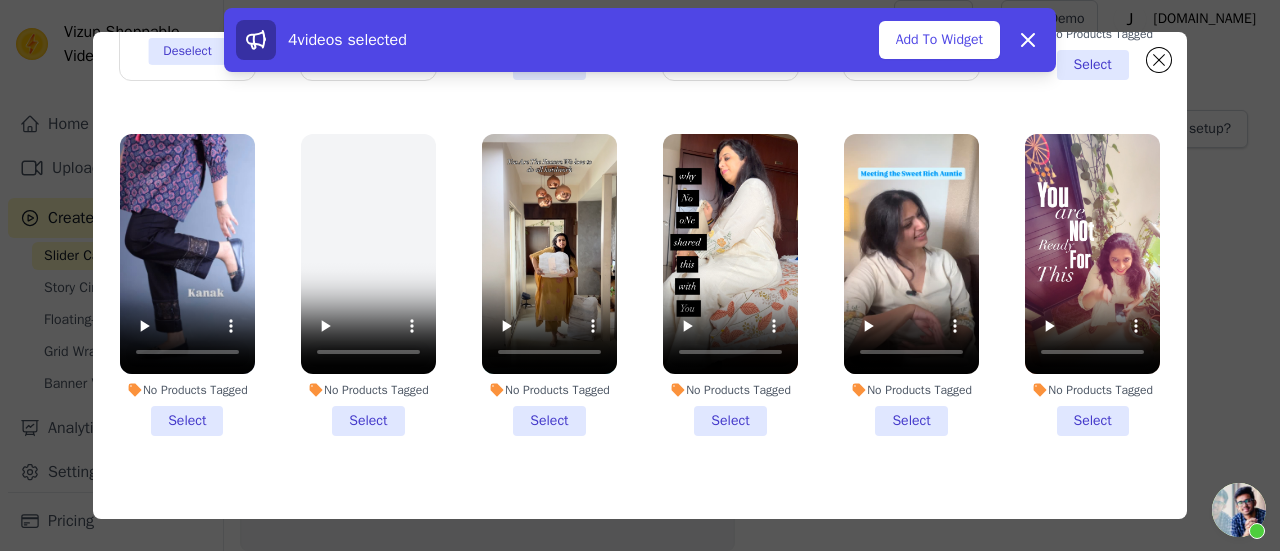 scroll, scrollTop: 0, scrollLeft: 0, axis: both 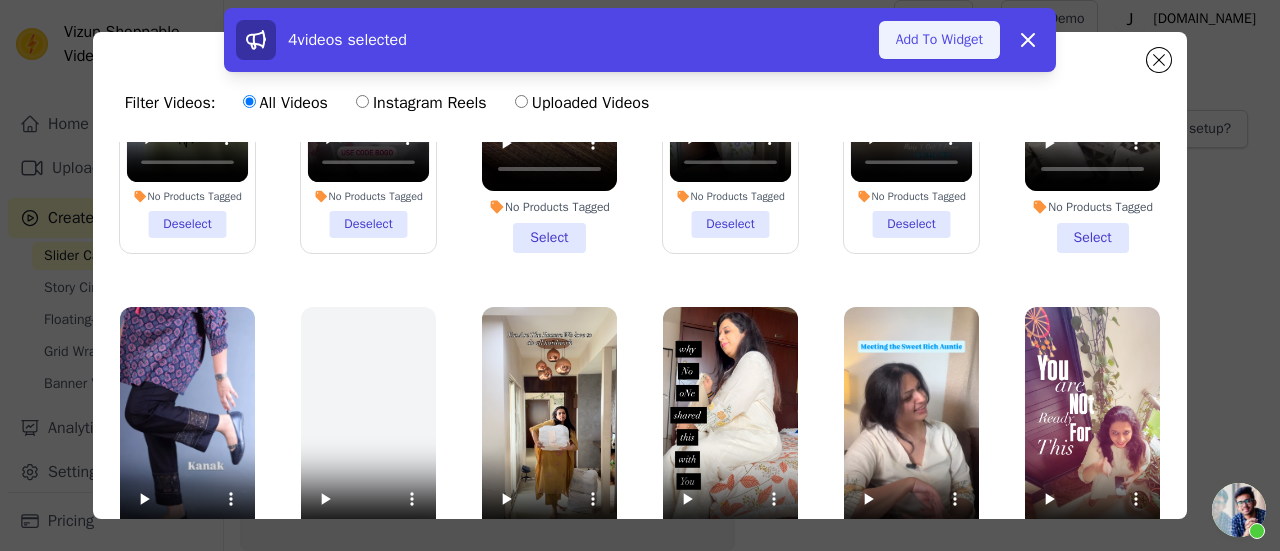 click on "Add To Widget" at bounding box center [939, 40] 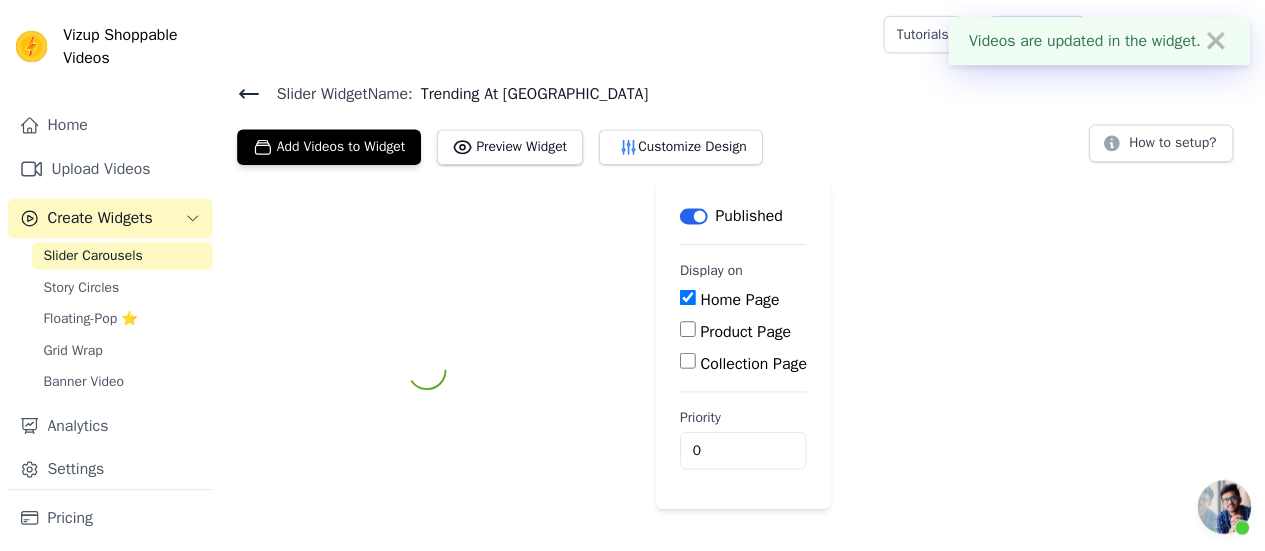 scroll, scrollTop: 12, scrollLeft: 0, axis: vertical 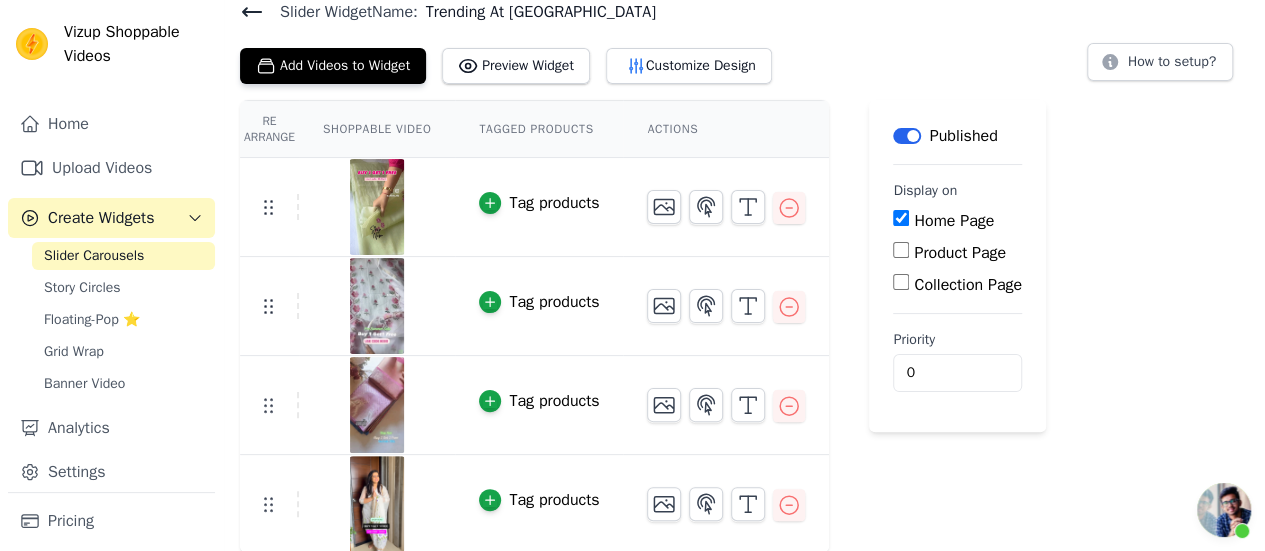click at bounding box center [1224, 510] 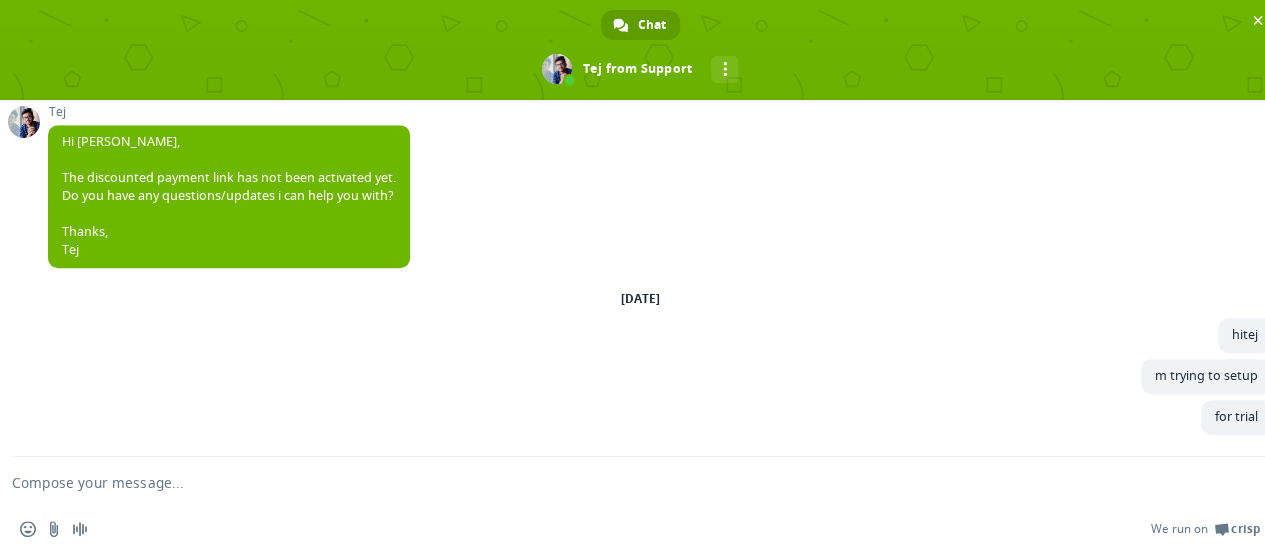 click on "Insert an emoji Send a file Audio message We run on Crisp" at bounding box center (640, 529) 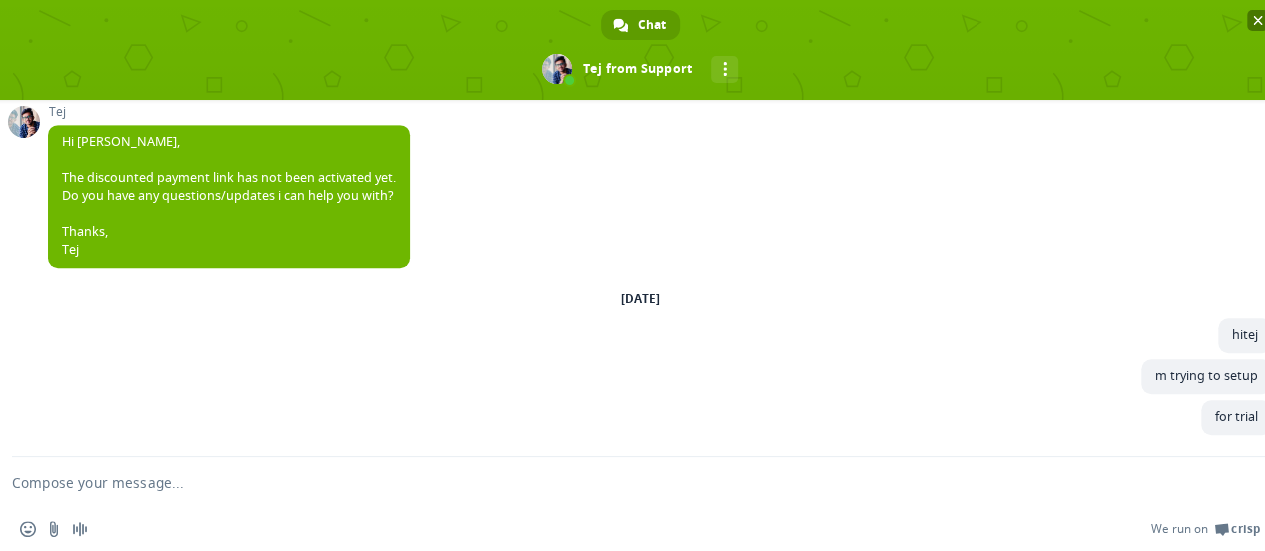click at bounding box center (1258, 20) 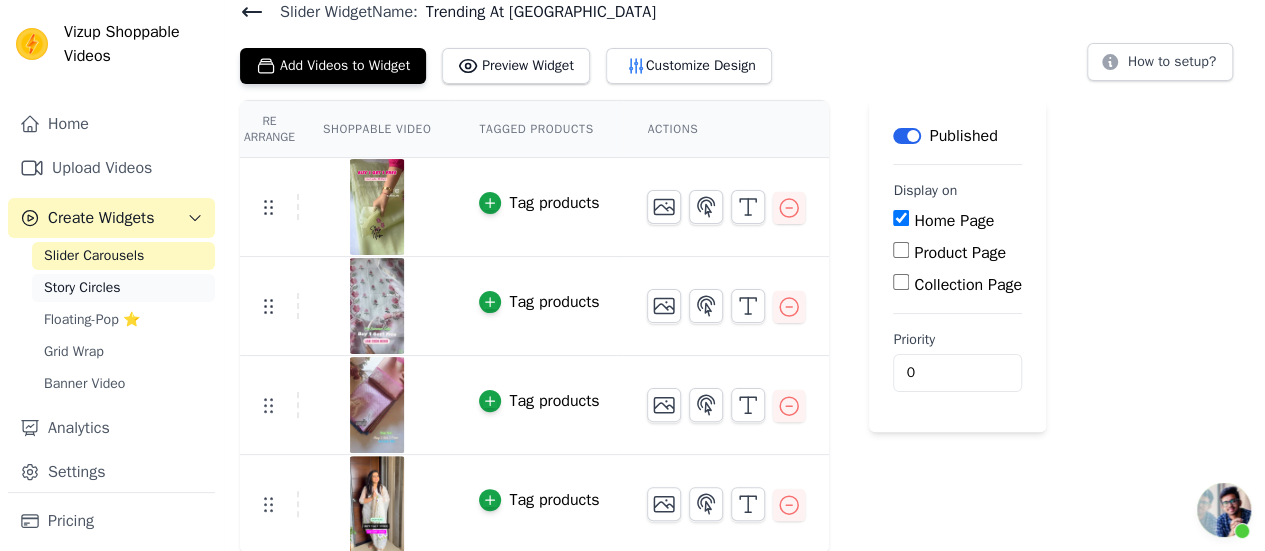 click on "Story Circles" at bounding box center (82, 288) 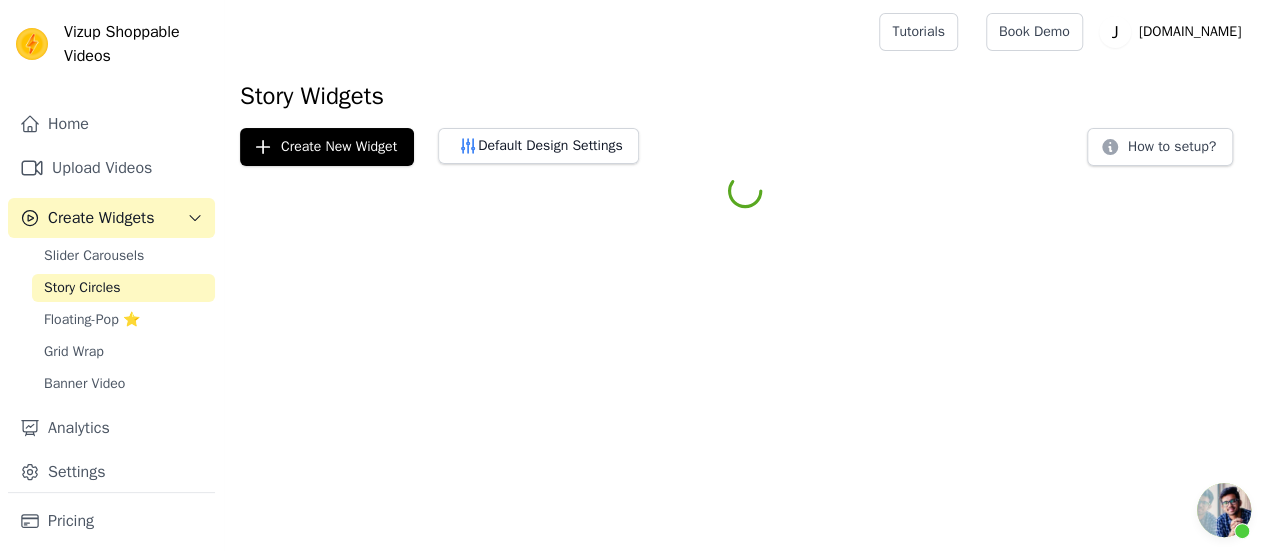 scroll, scrollTop: 0, scrollLeft: 0, axis: both 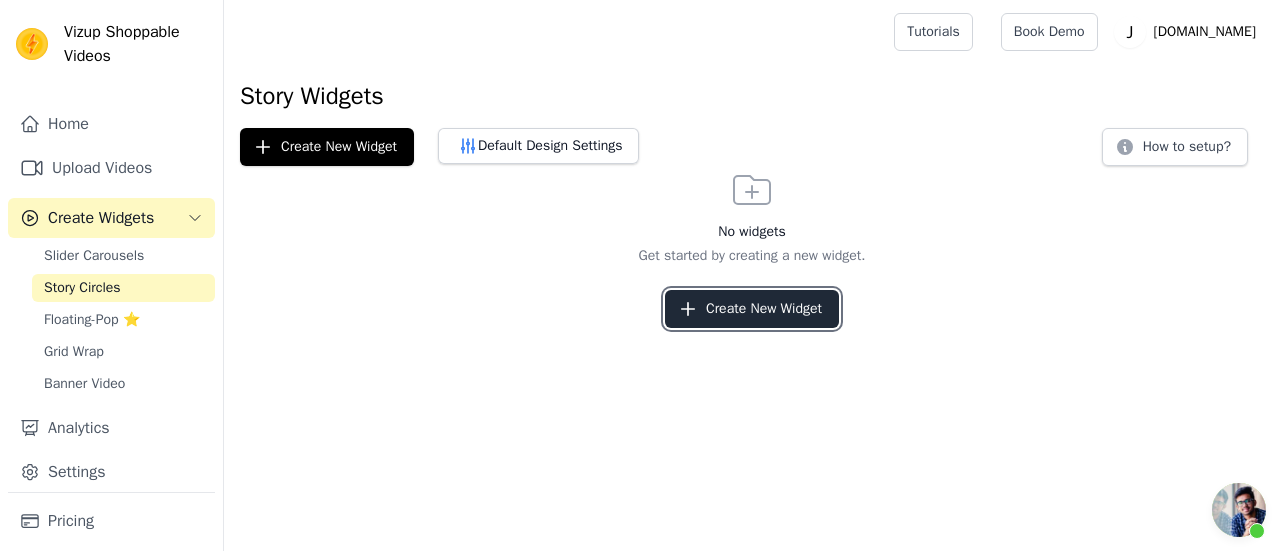 click on "Create New Widget" at bounding box center [752, 309] 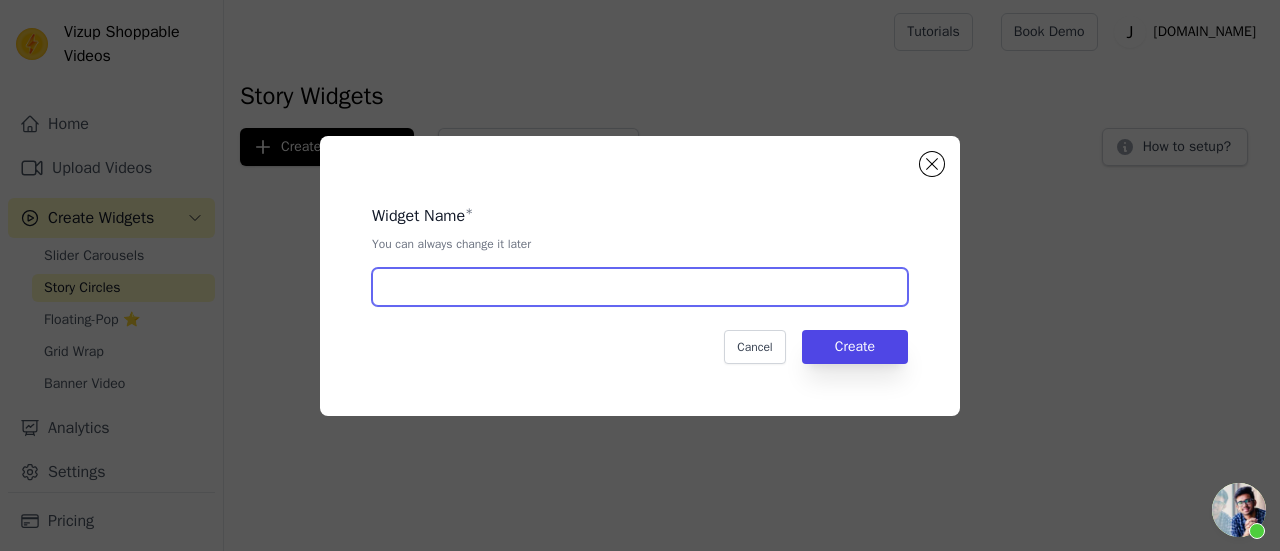 click at bounding box center [640, 287] 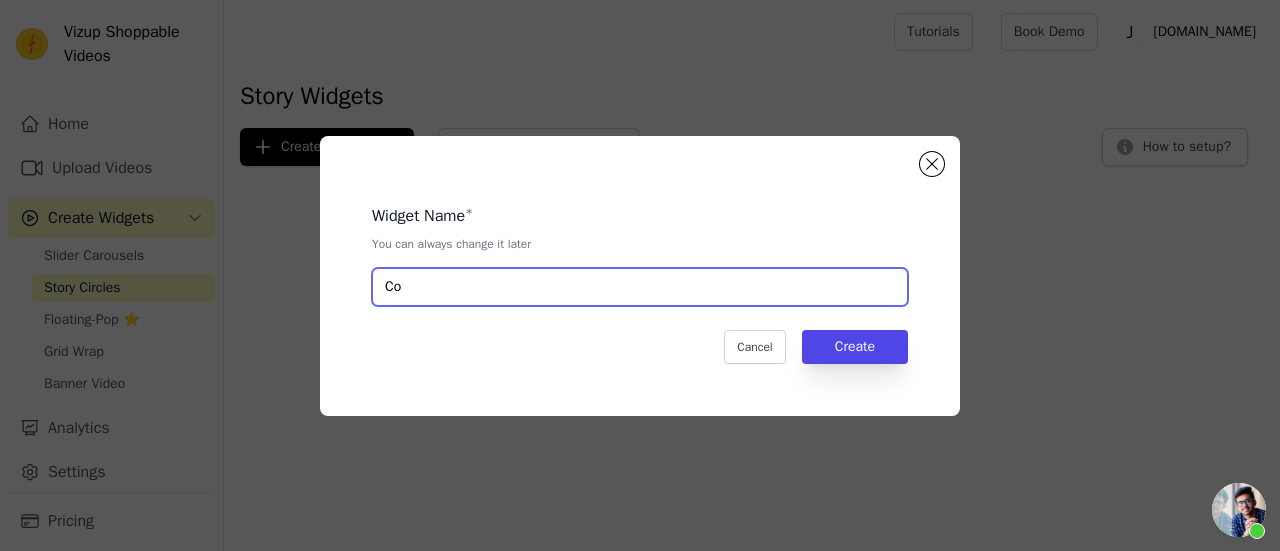 type on "C" 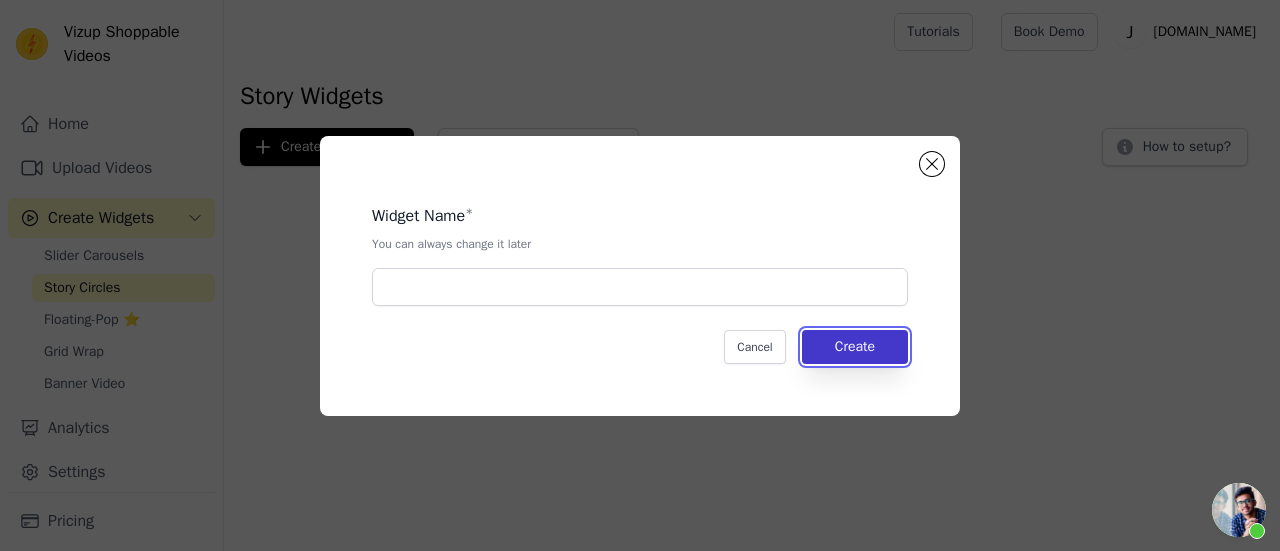 click on "Create" at bounding box center [855, 347] 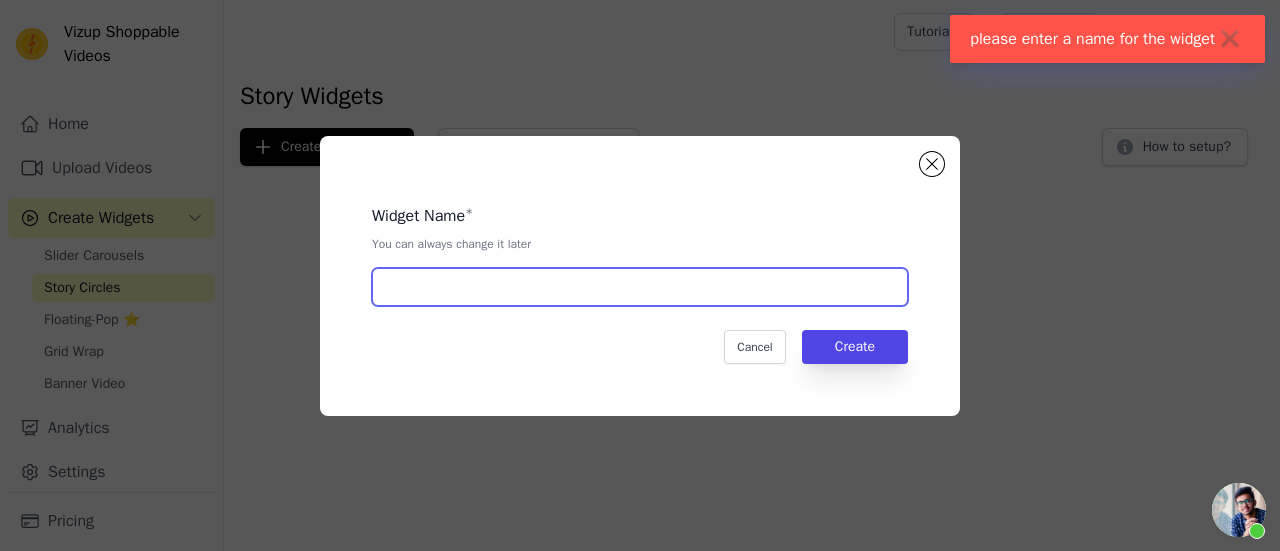 click at bounding box center (640, 287) 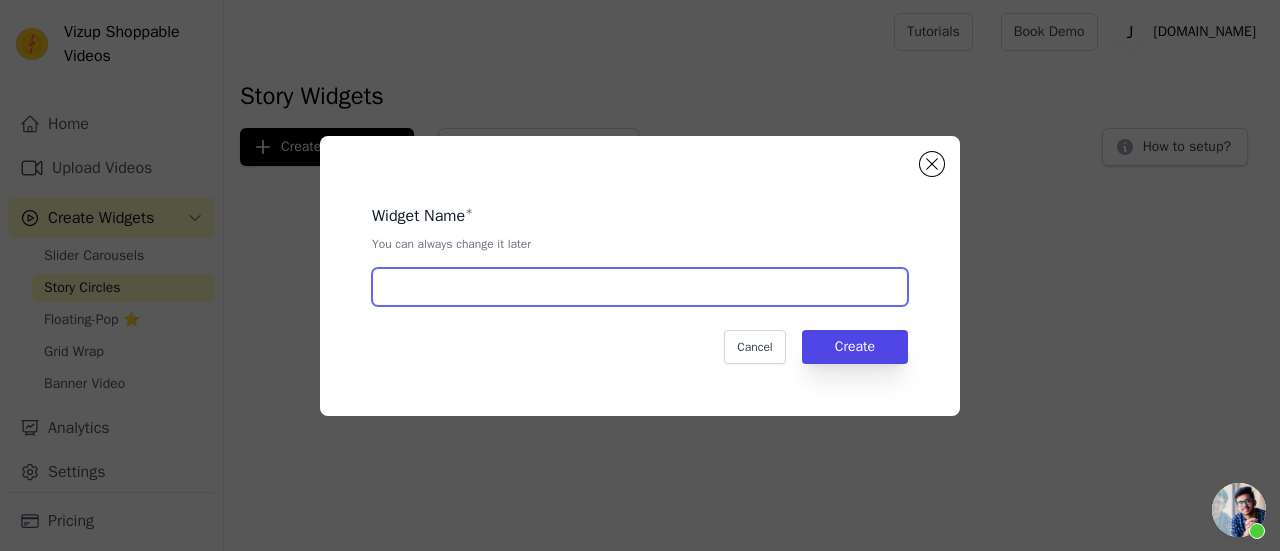 type on "S" 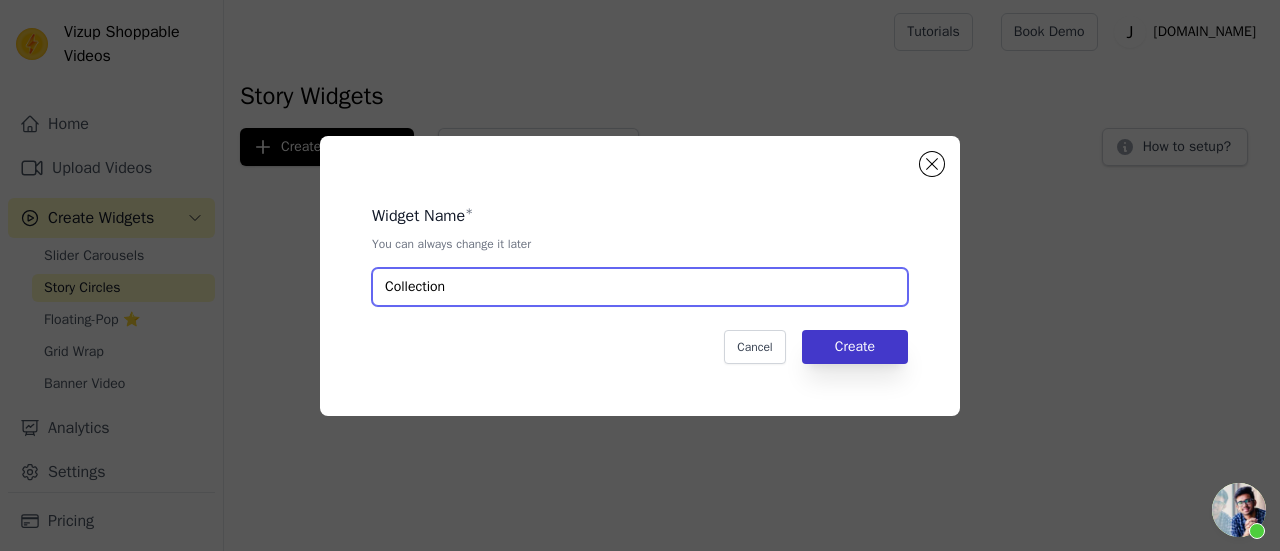 type on "Collection" 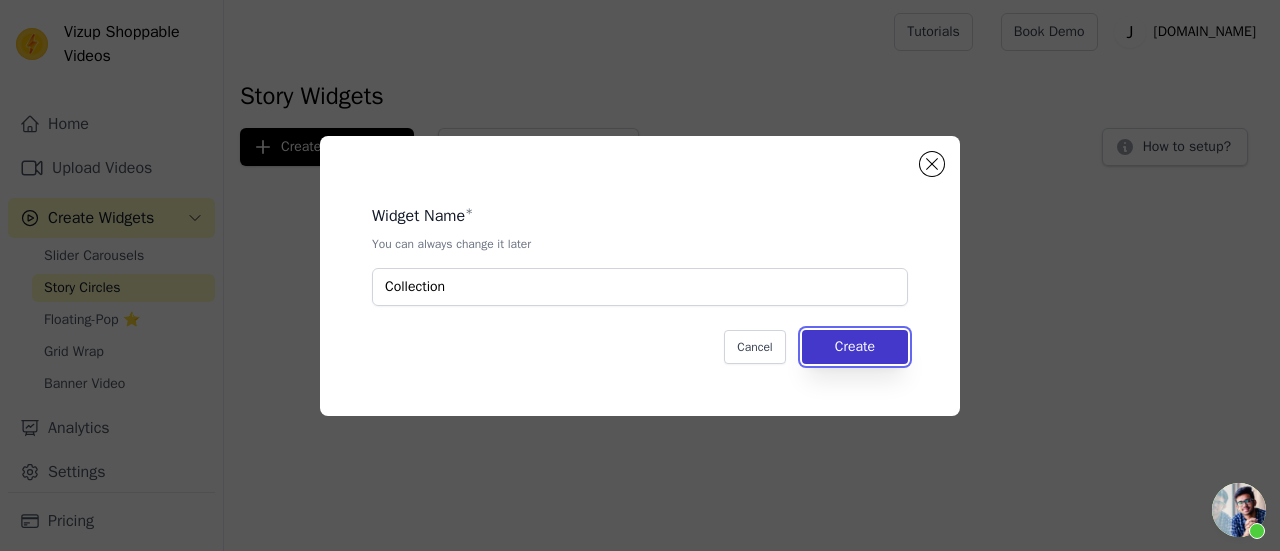 click on "Create" at bounding box center [855, 347] 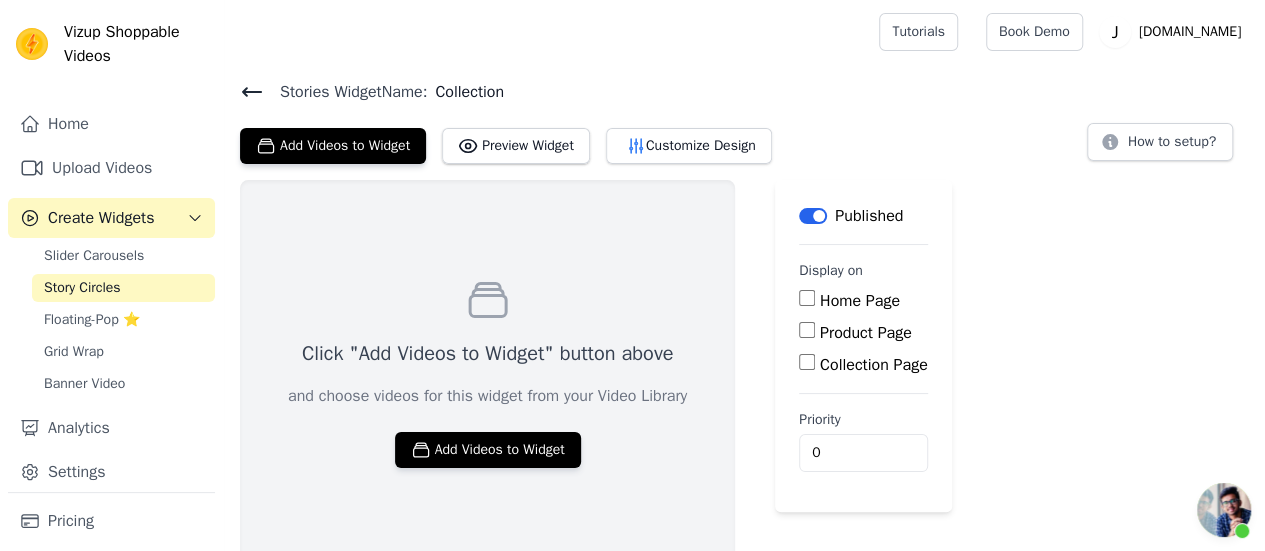 scroll, scrollTop: 12, scrollLeft: 0, axis: vertical 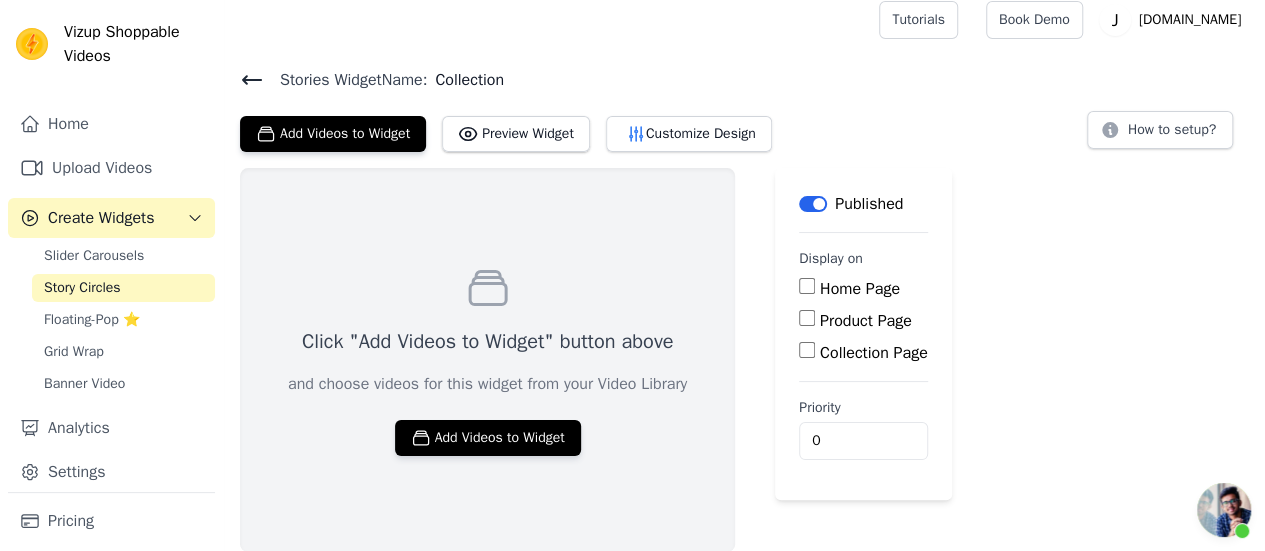 click on "Home Page" at bounding box center [807, 286] 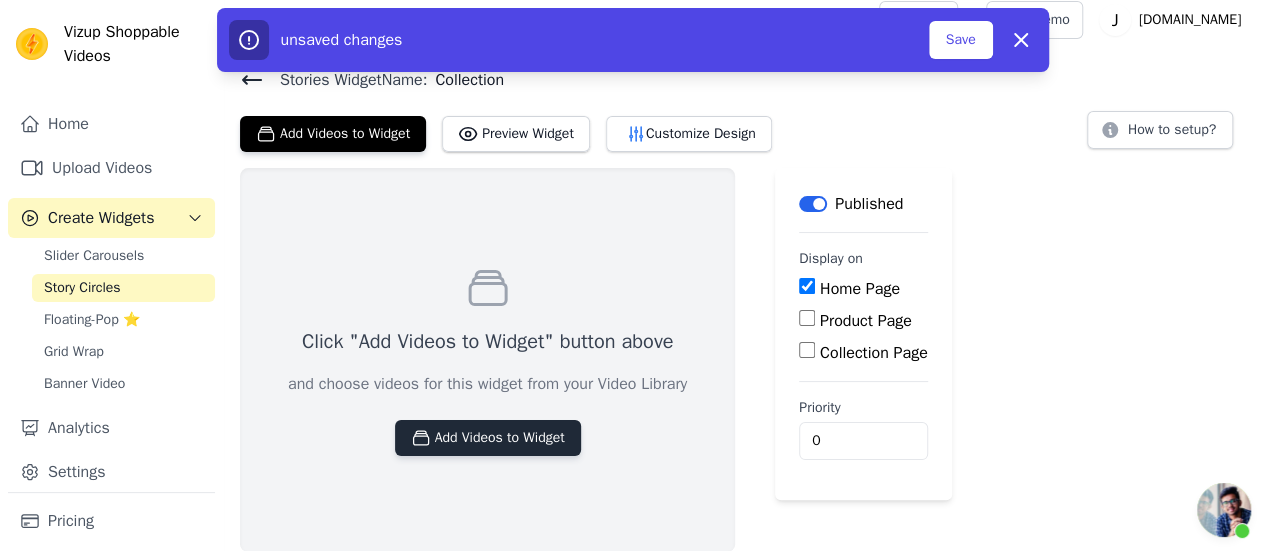 click on "Add Videos to Widget" at bounding box center [488, 438] 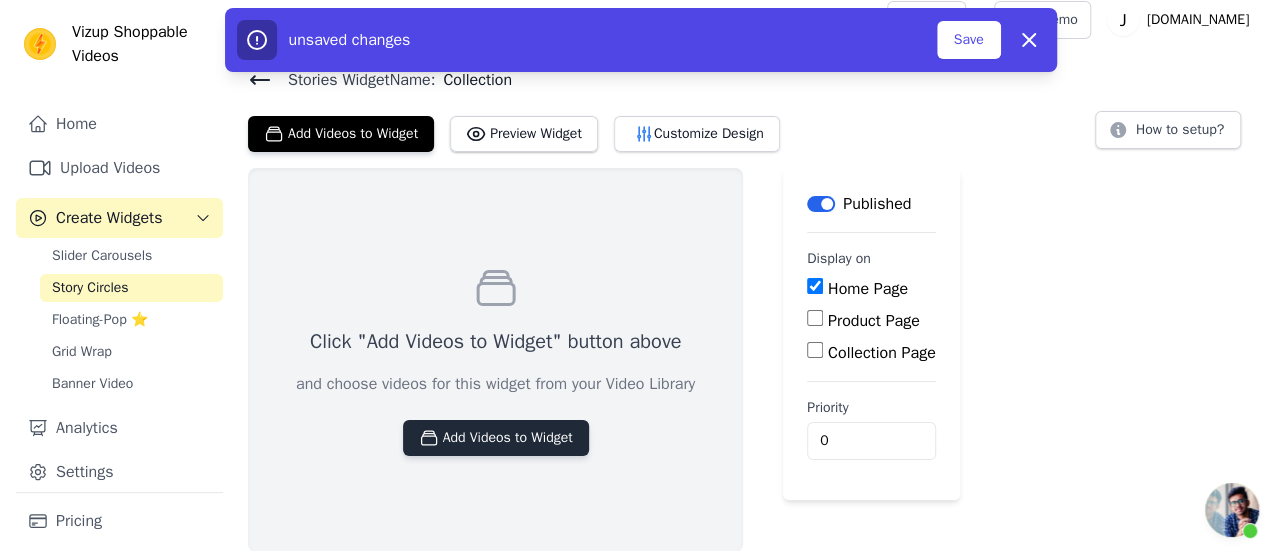 scroll, scrollTop: 0, scrollLeft: 0, axis: both 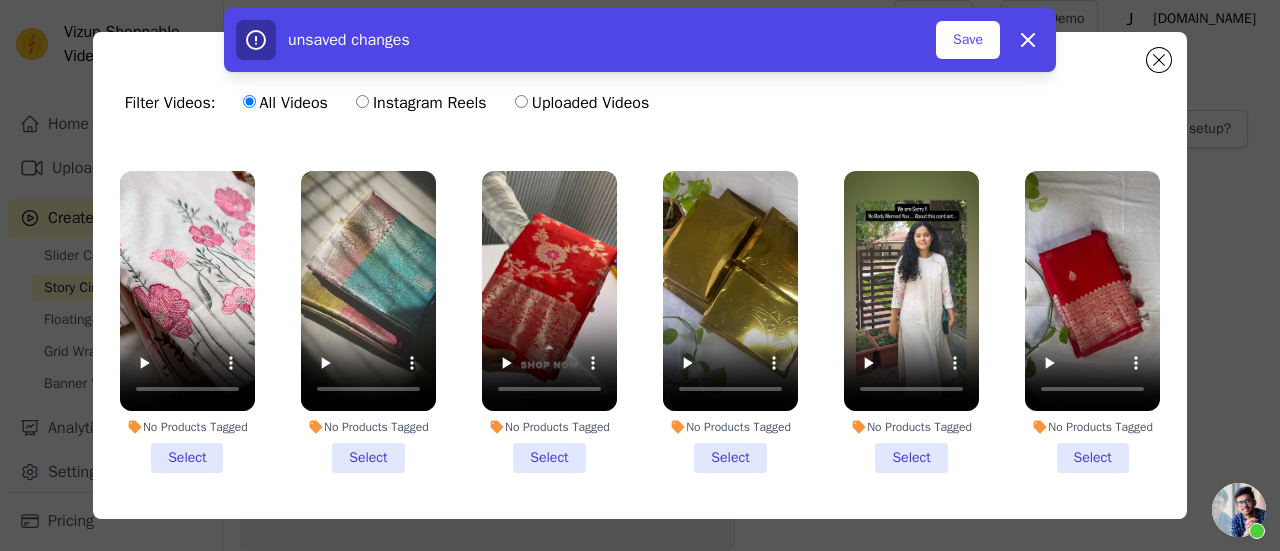 click on "No Products Tagged     Select" at bounding box center [187, 322] 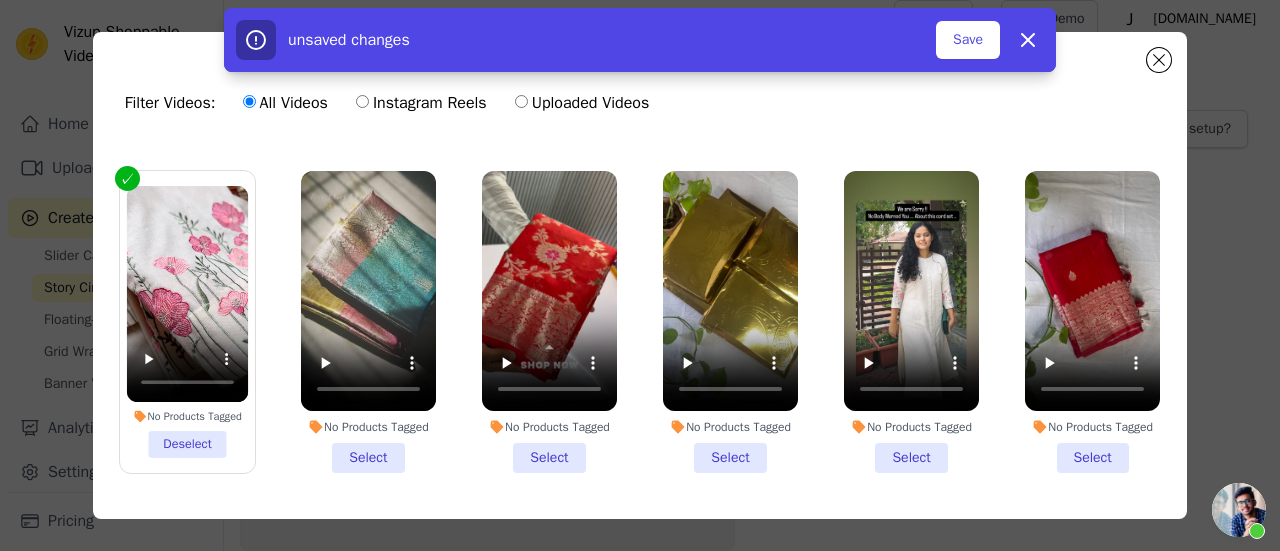 click on "No Products Tagged     Select" at bounding box center (549, 322) 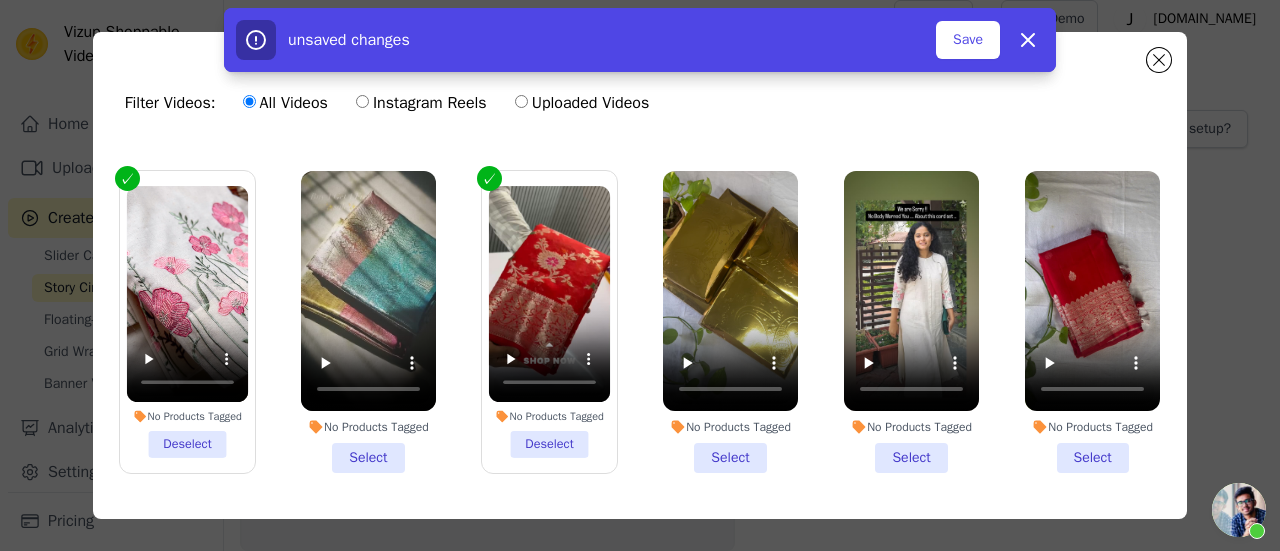 click on "No Products Tagged     Select" at bounding box center [1092, 322] 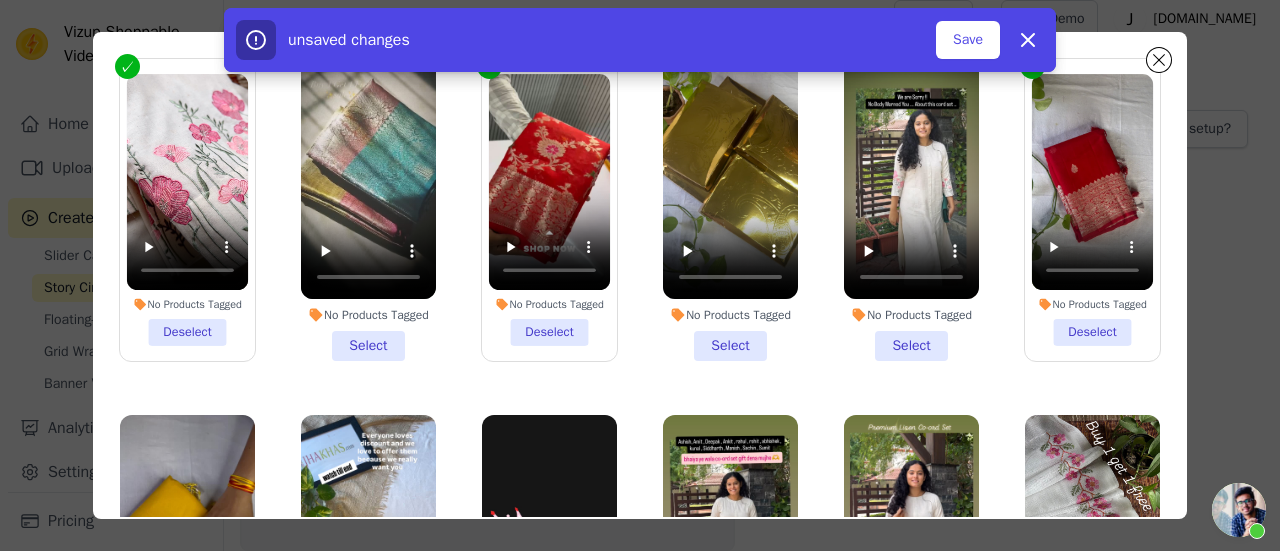 scroll, scrollTop: 173, scrollLeft: 0, axis: vertical 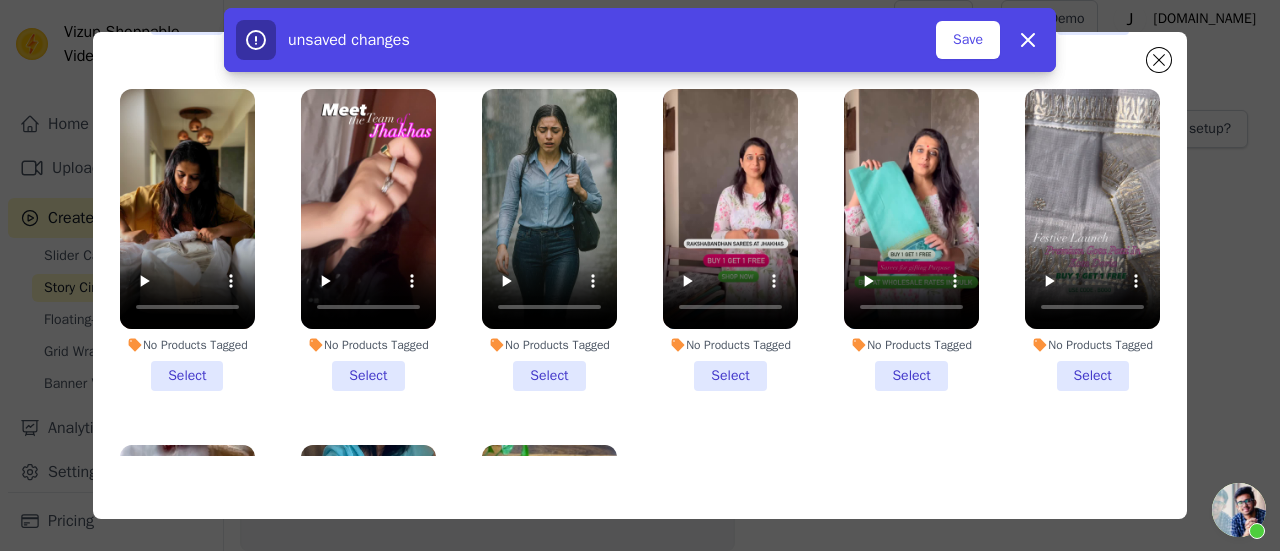 click on "No Products Tagged     Select" at bounding box center [730, 240] 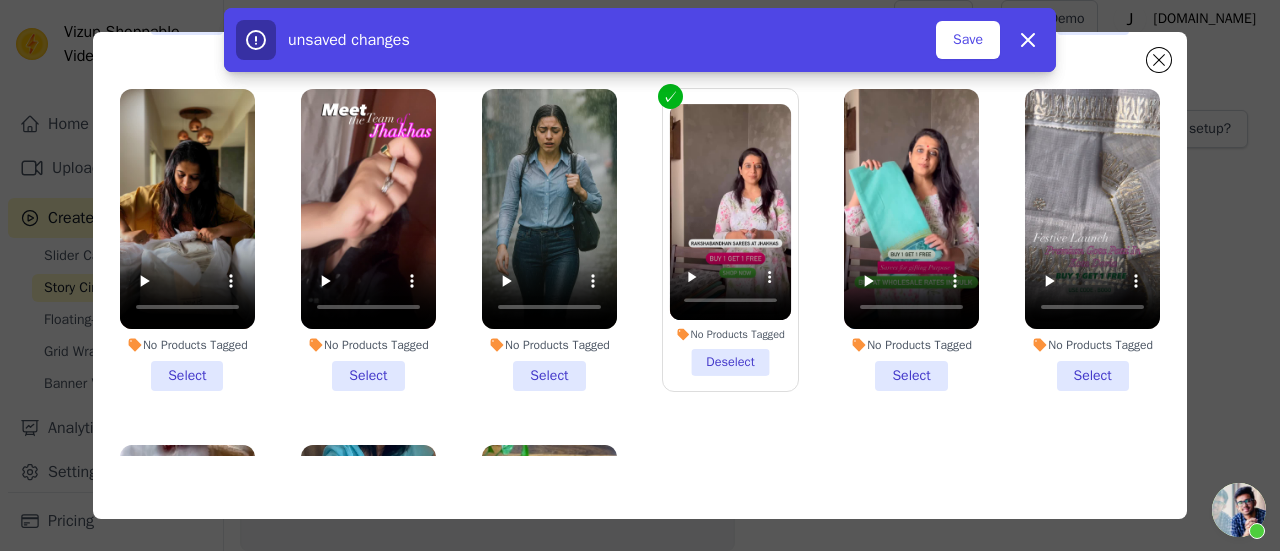 click on "No Products Tagged     Select" at bounding box center [1092, 240] 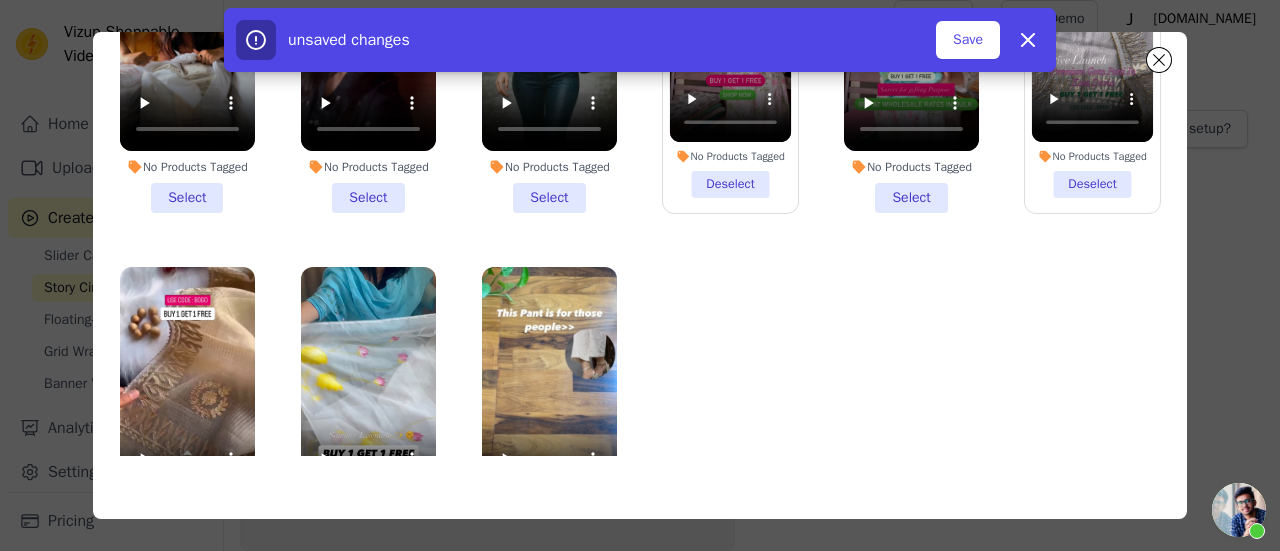 scroll, scrollTop: 2310, scrollLeft: 0, axis: vertical 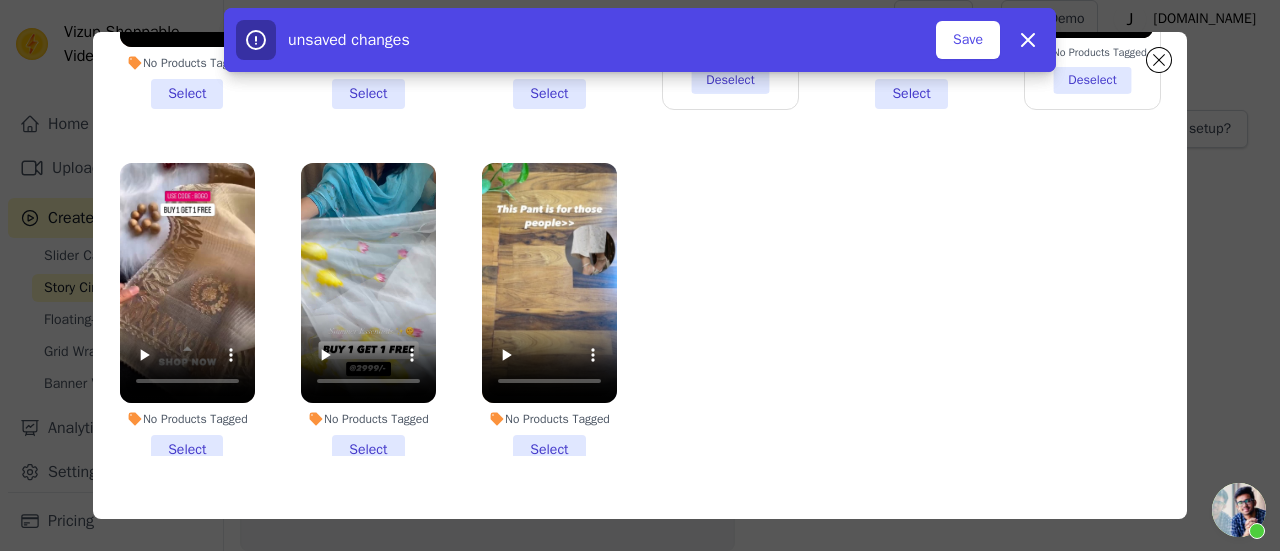 click on "No Products Tagged     Select" at bounding box center [187, 314] 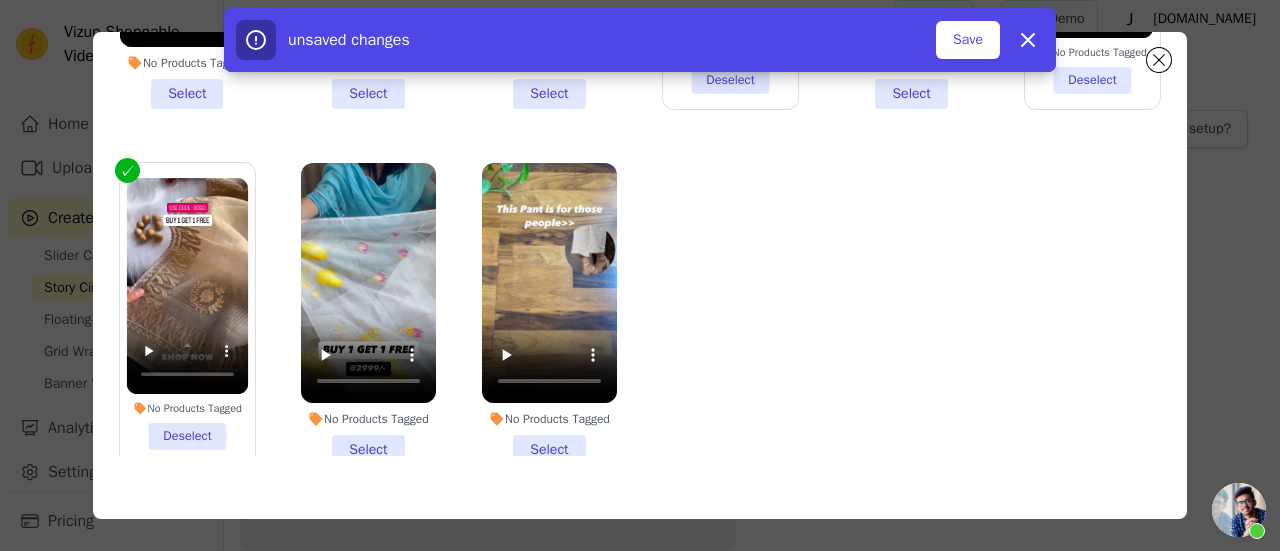 click on "No Products Tagged     Select" at bounding box center (549, 314) 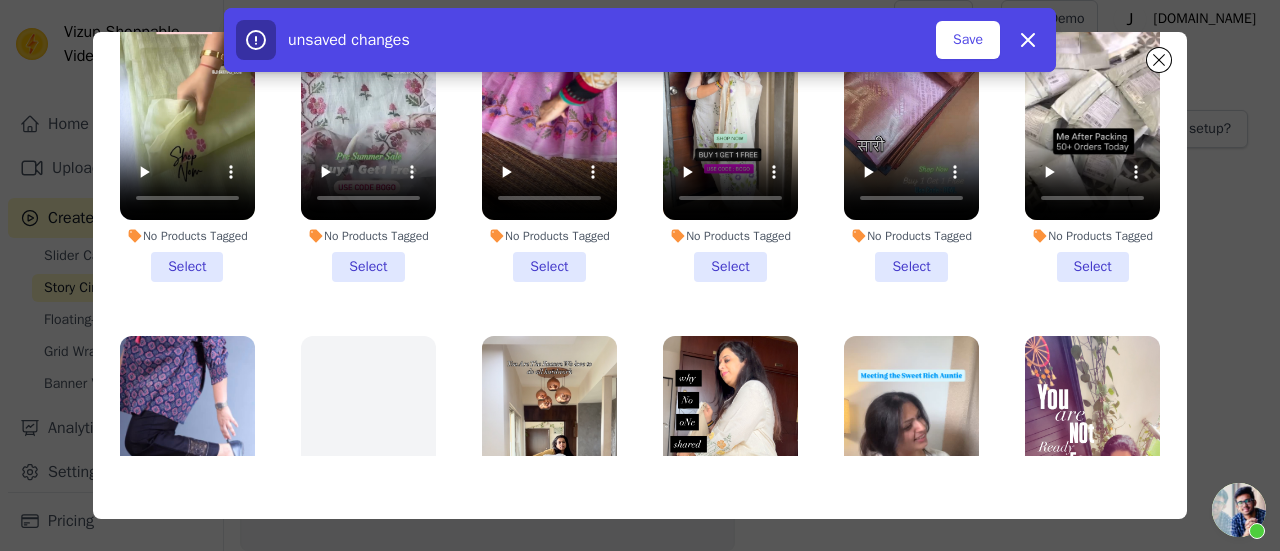 scroll, scrollTop: 2310, scrollLeft: 0, axis: vertical 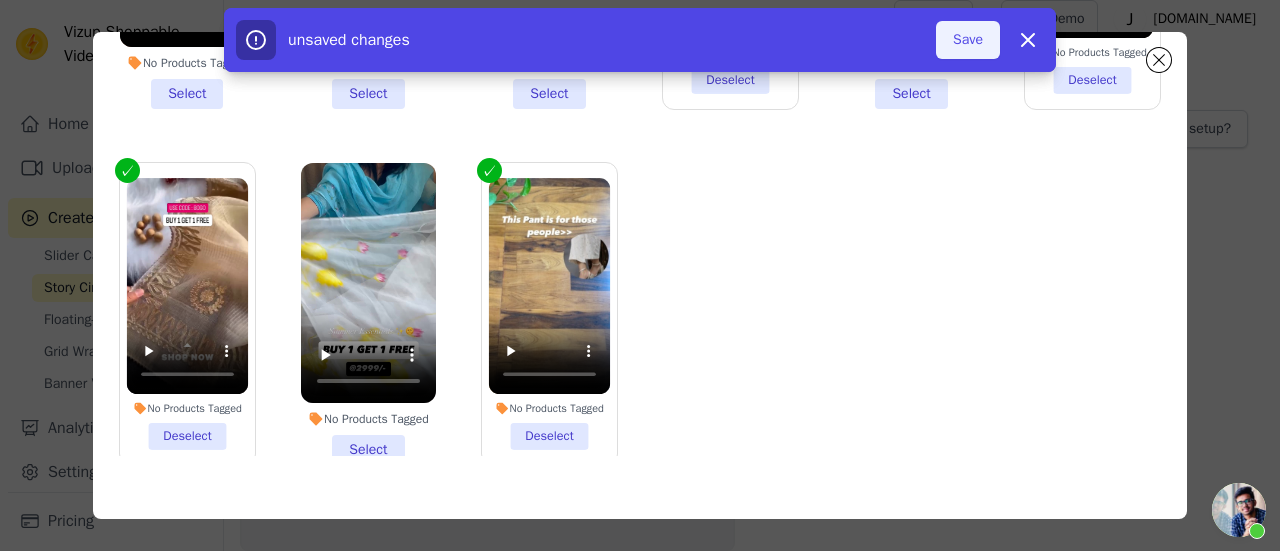 click on "Save" at bounding box center [968, 40] 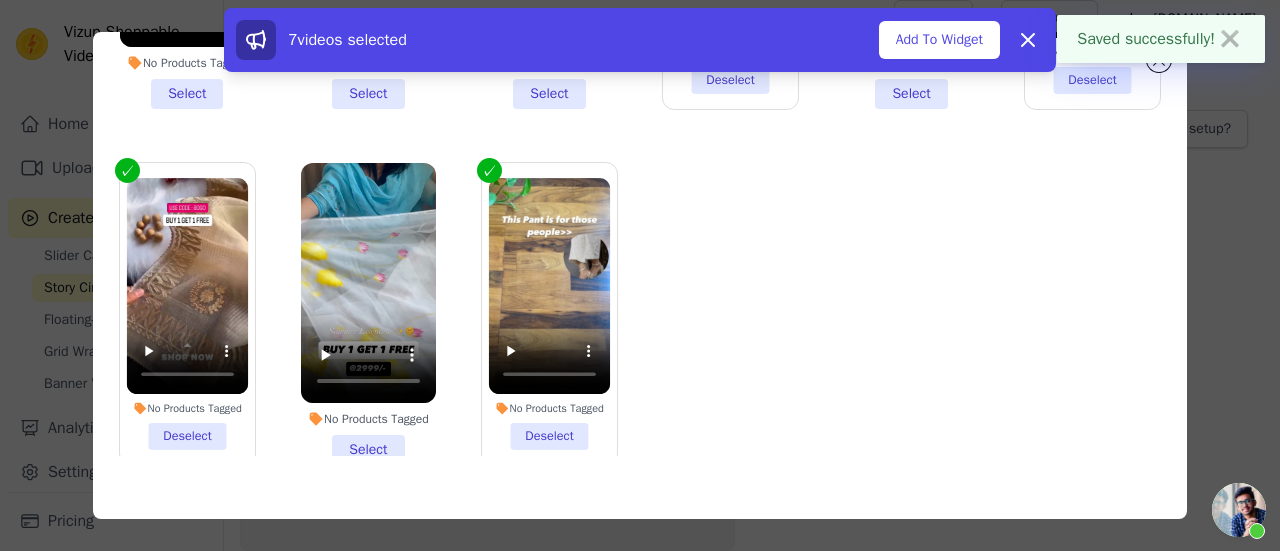 click on "✖" at bounding box center (1230, 39) 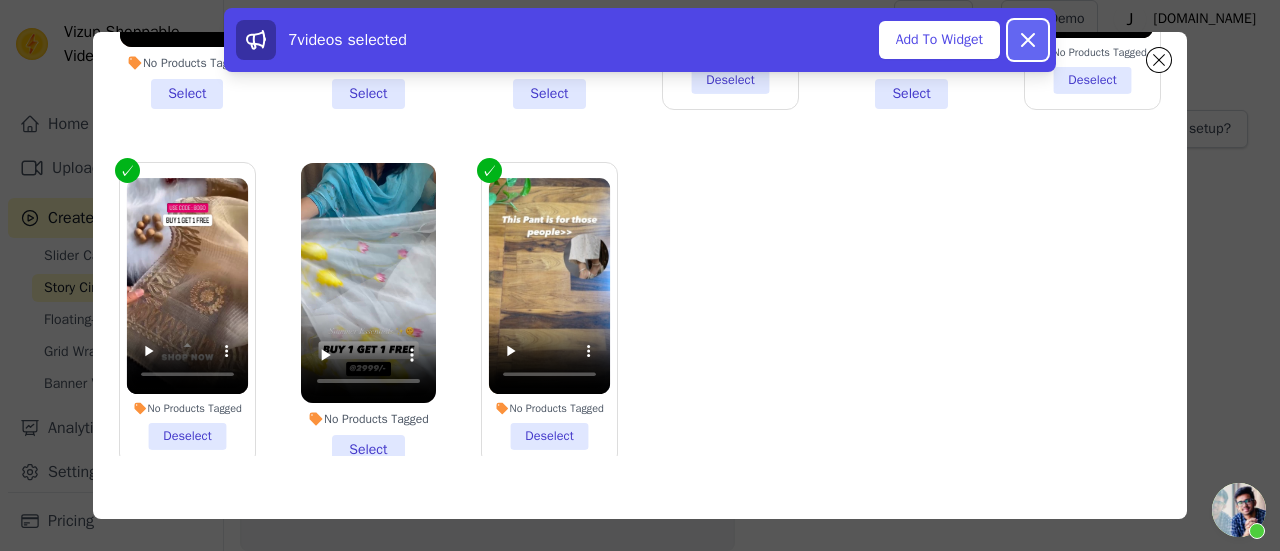 click 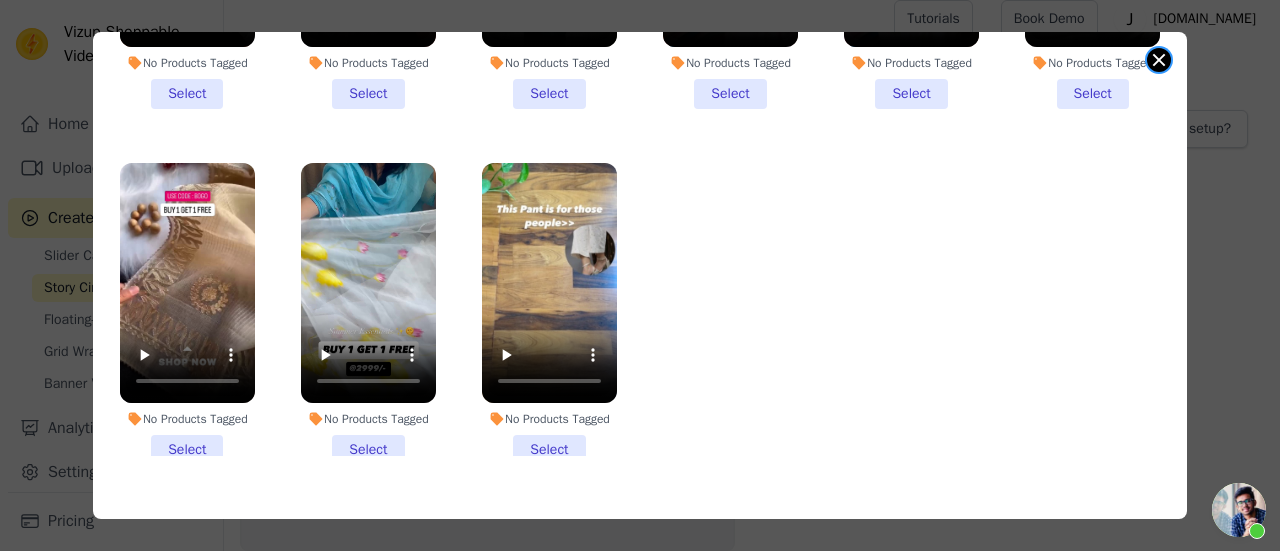 click at bounding box center [1159, 60] 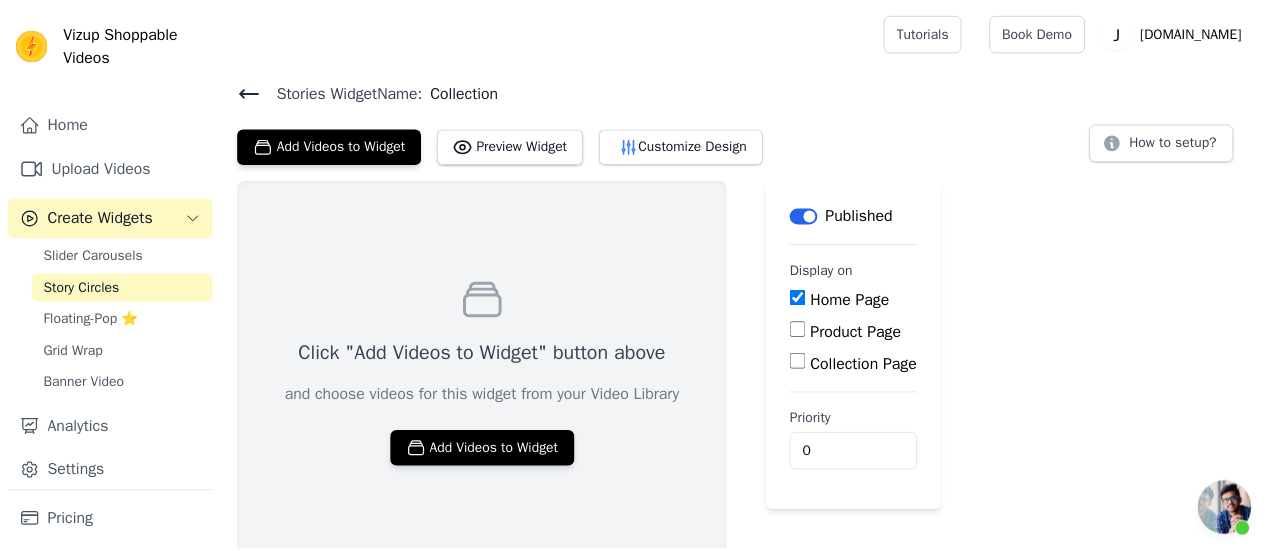 scroll, scrollTop: 12, scrollLeft: 0, axis: vertical 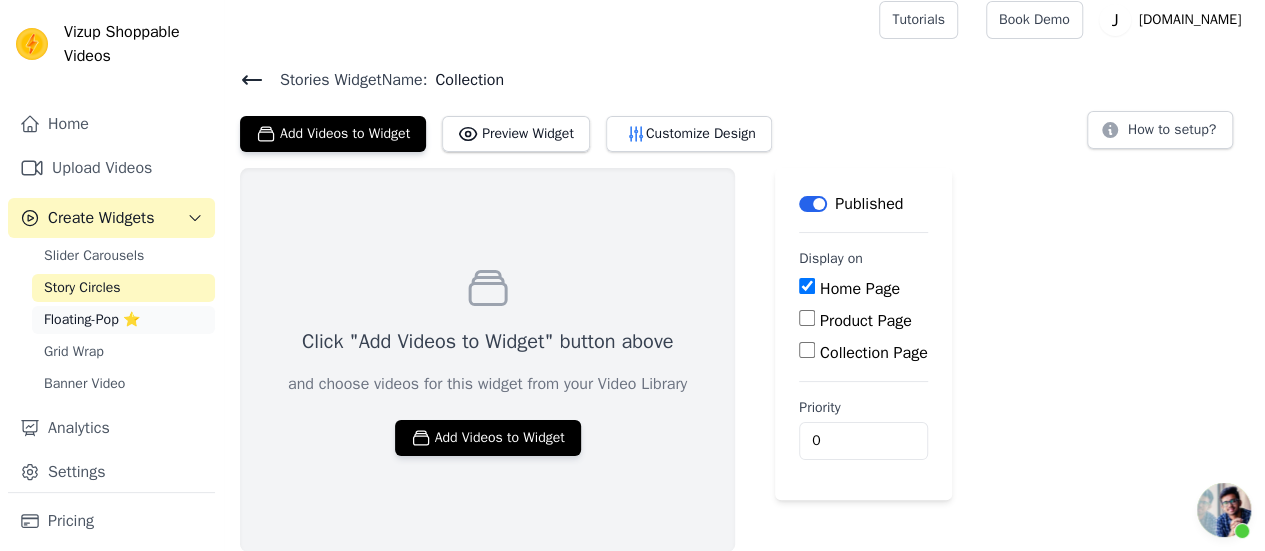 click on "Floating-Pop ⭐" at bounding box center (123, 320) 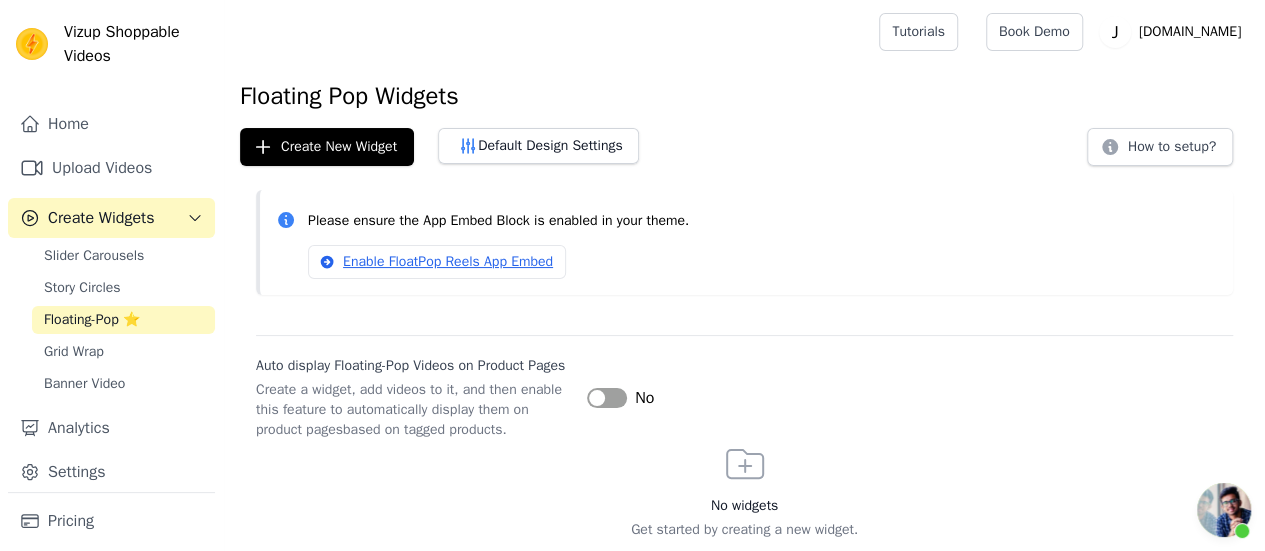 scroll, scrollTop: 68, scrollLeft: 0, axis: vertical 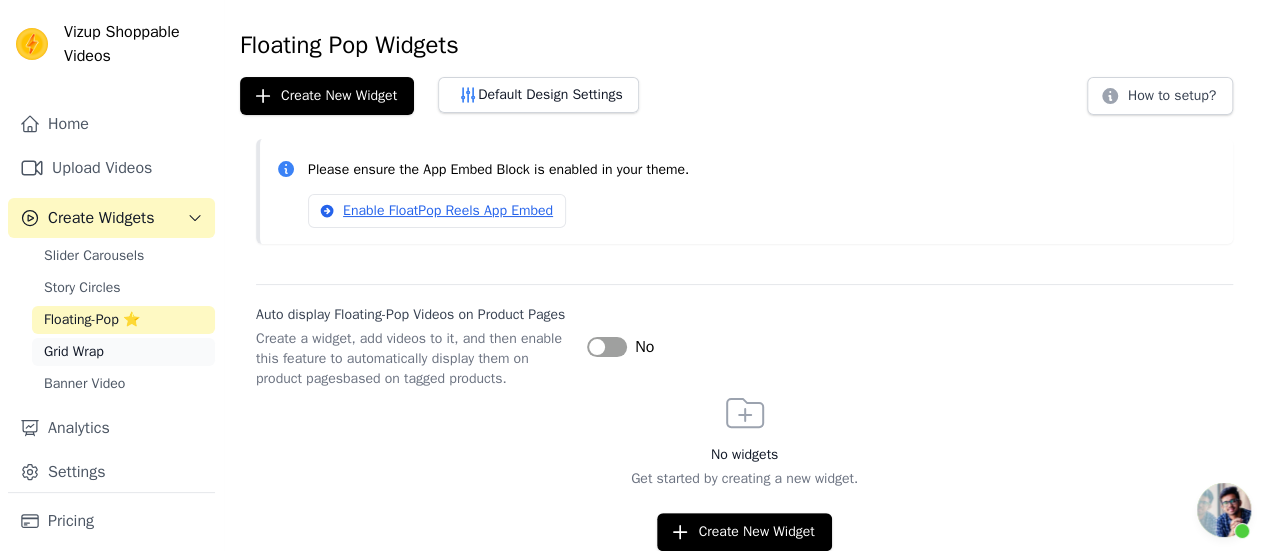 click on "Grid Wrap" at bounding box center [74, 352] 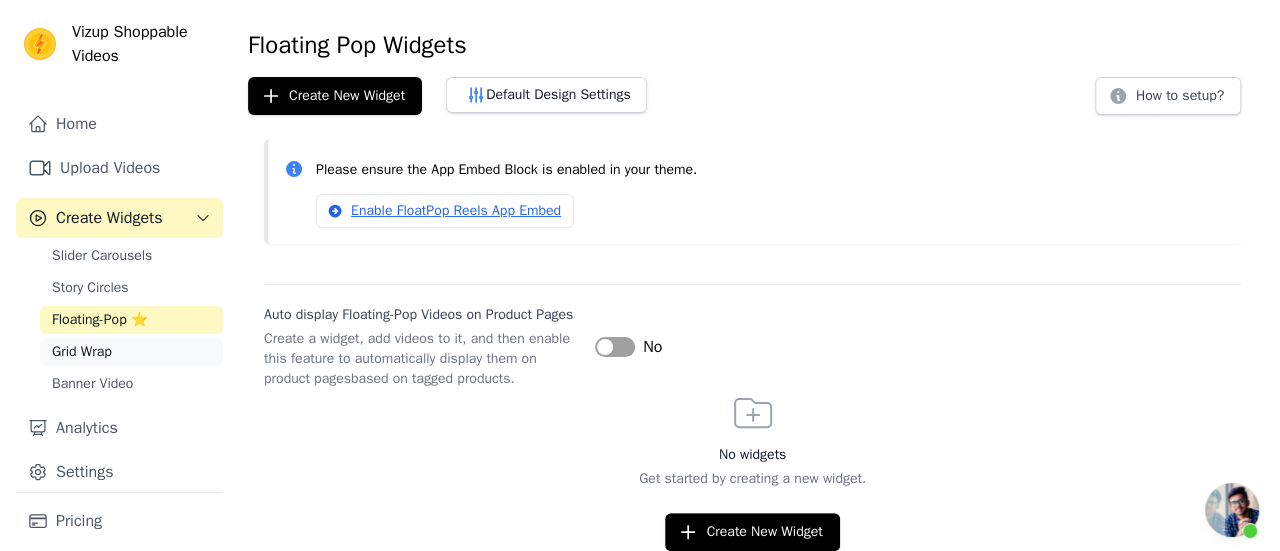scroll, scrollTop: 0, scrollLeft: 0, axis: both 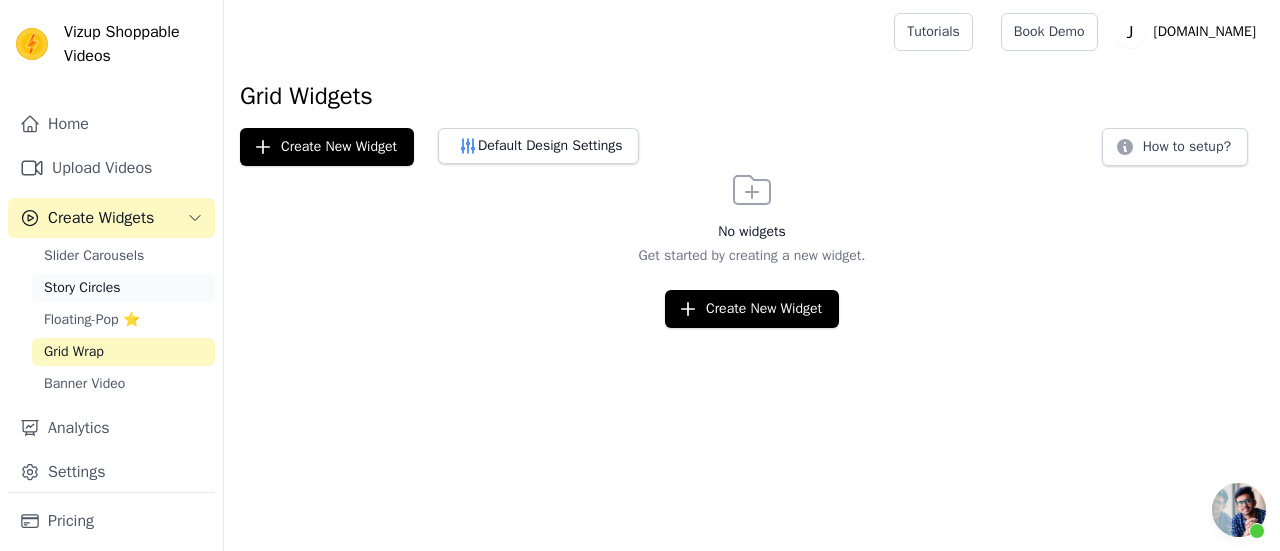 click on "Story Circles" at bounding box center [82, 288] 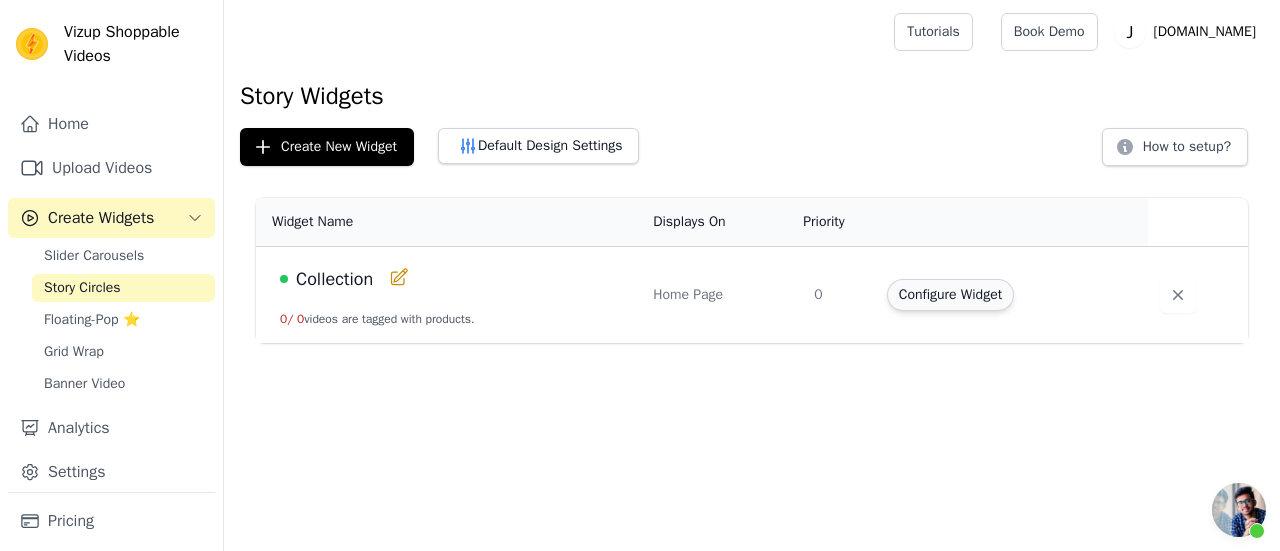 click on "Configure Widget" at bounding box center [950, 295] 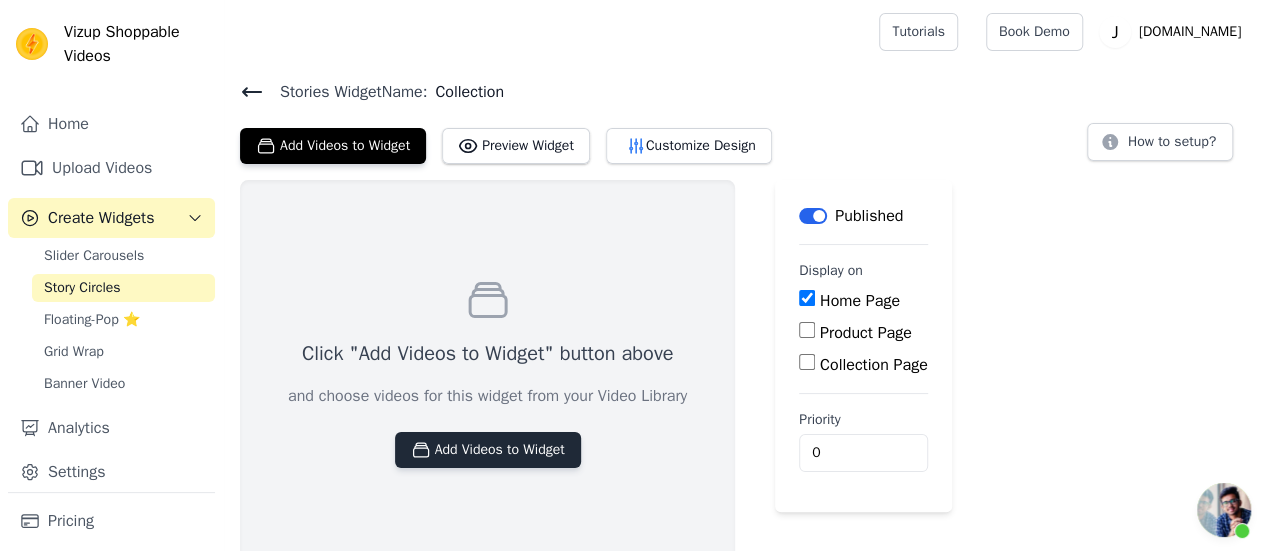 click on "Add Videos to Widget" at bounding box center [488, 450] 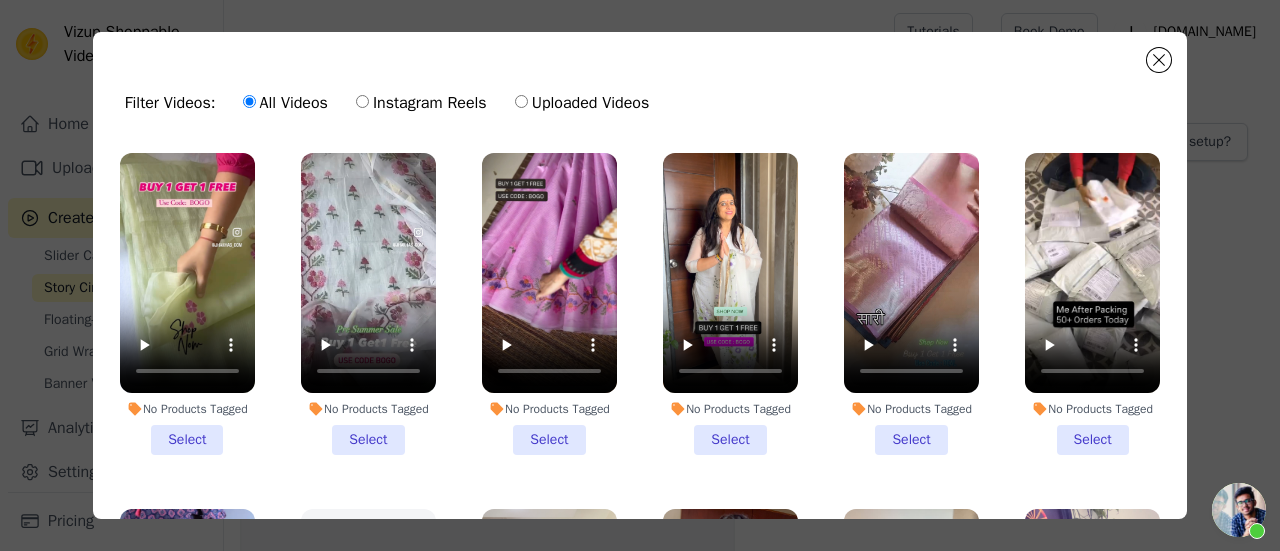 click on "No Products Tagged     Select" at bounding box center [911, 304] 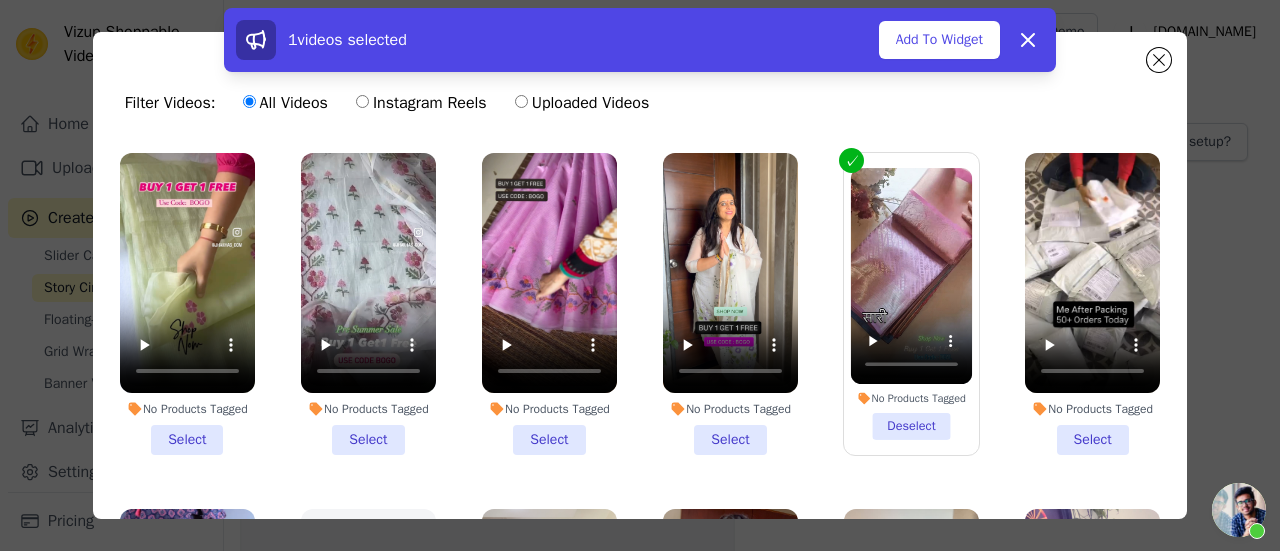 click on "No Products Tagged     Select" at bounding box center [730, 304] 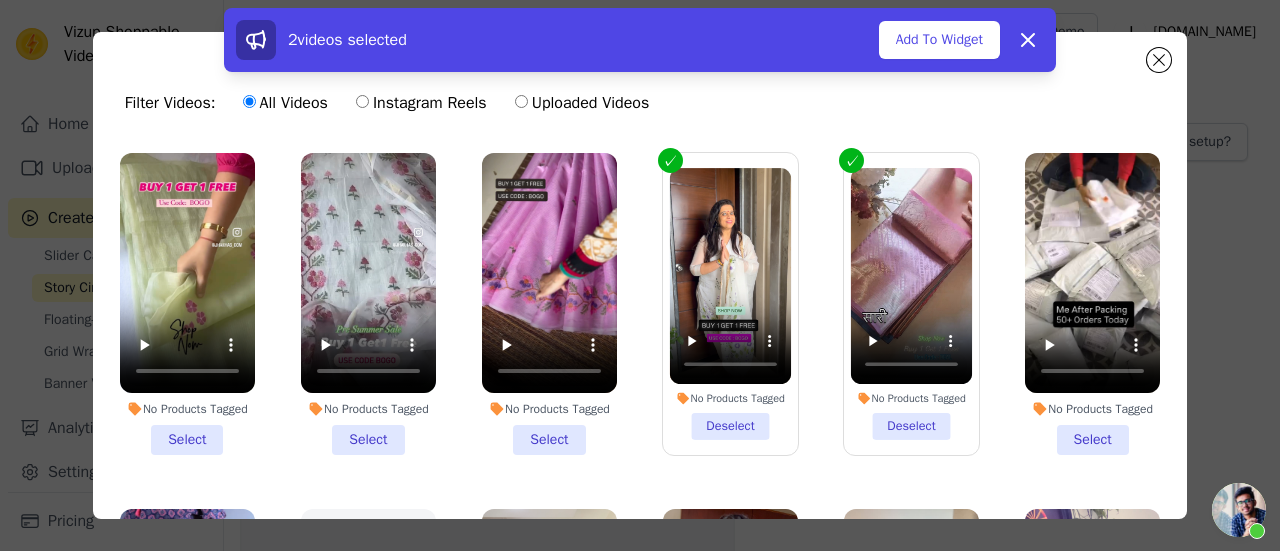 click on "No Products Tagged     Select" at bounding box center (368, 304) 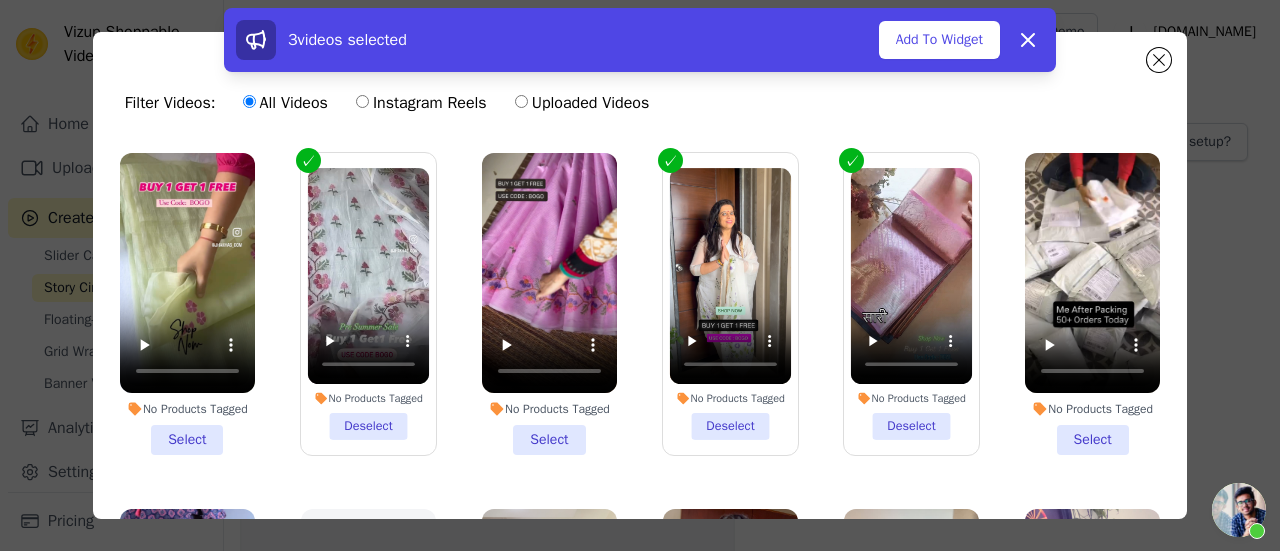 click on "No Products Tagged     Select" at bounding box center [549, 304] 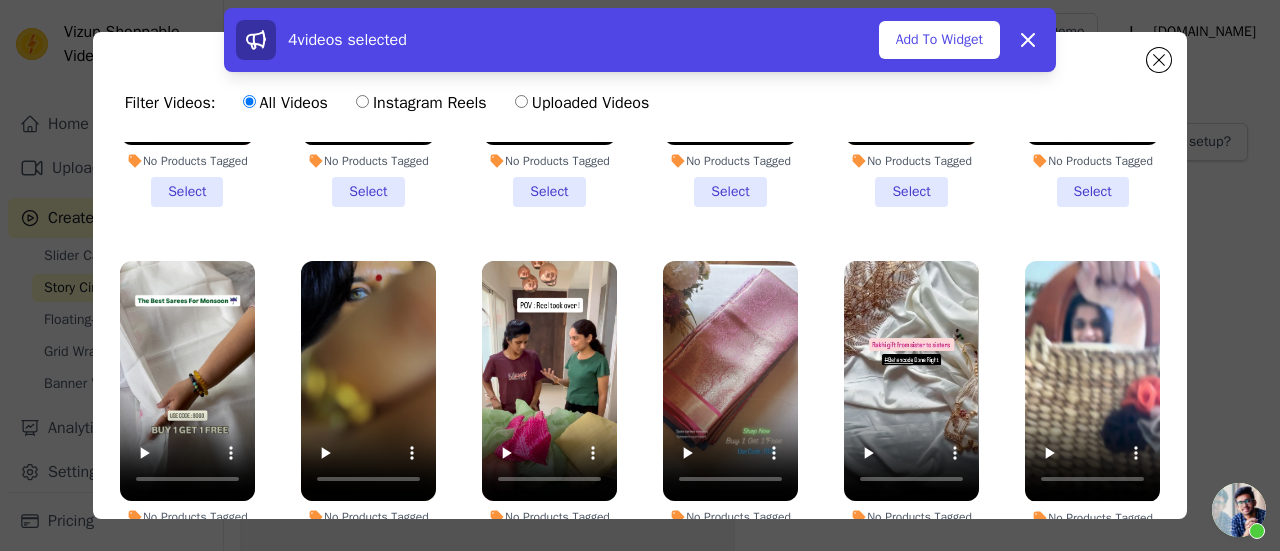 scroll, scrollTop: 0, scrollLeft: 0, axis: both 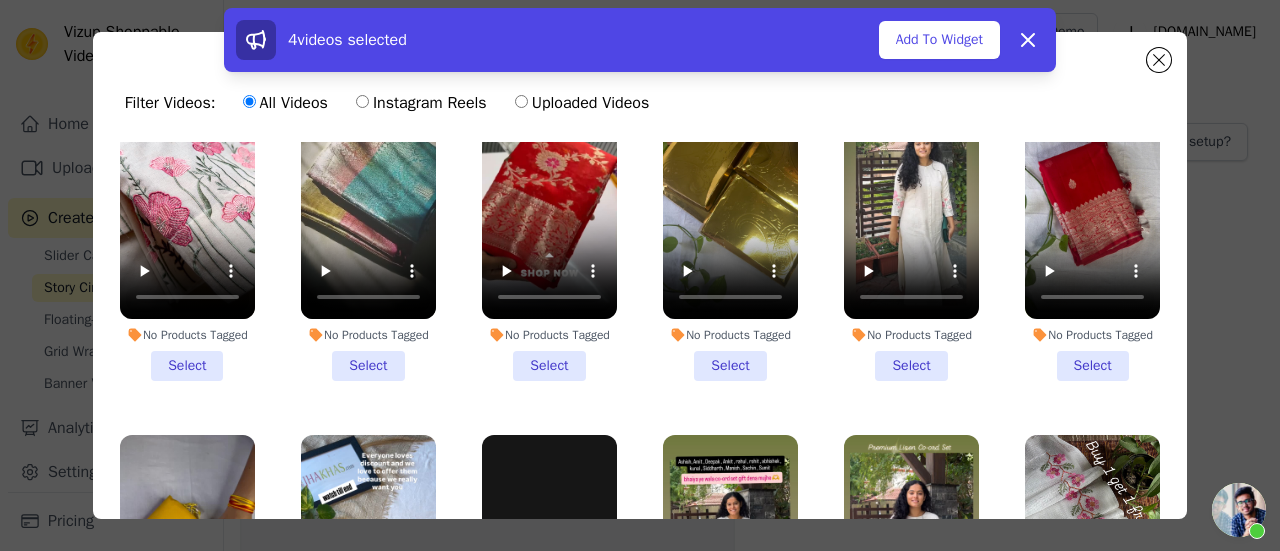 click on "No Products Tagged     Select" at bounding box center [1092, 230] 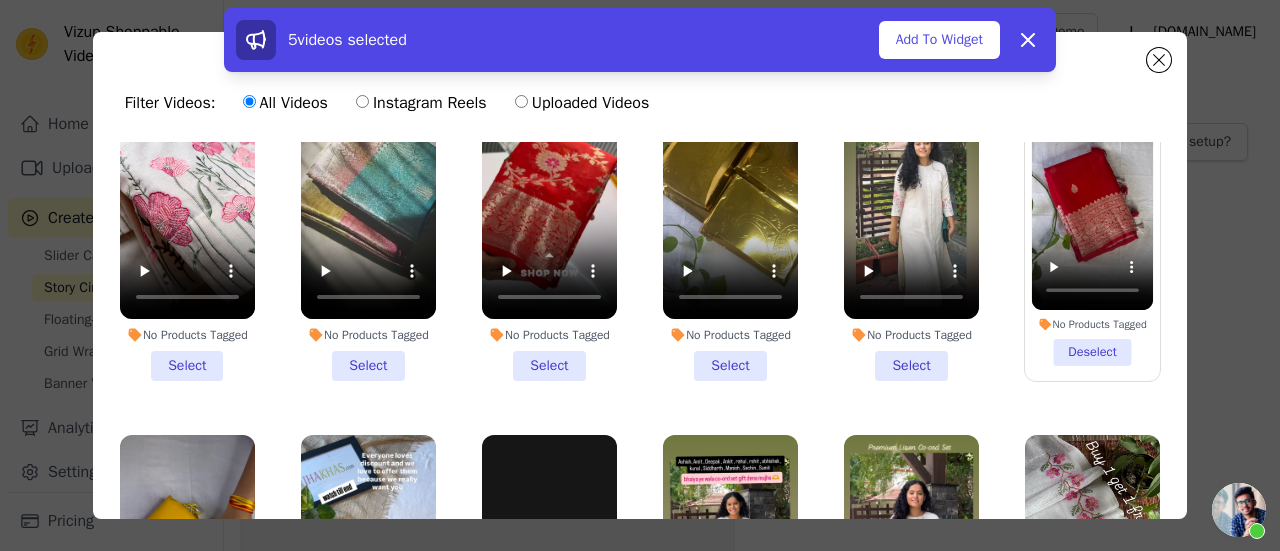 click on "No Products Tagged     Select" at bounding box center [911, 230] 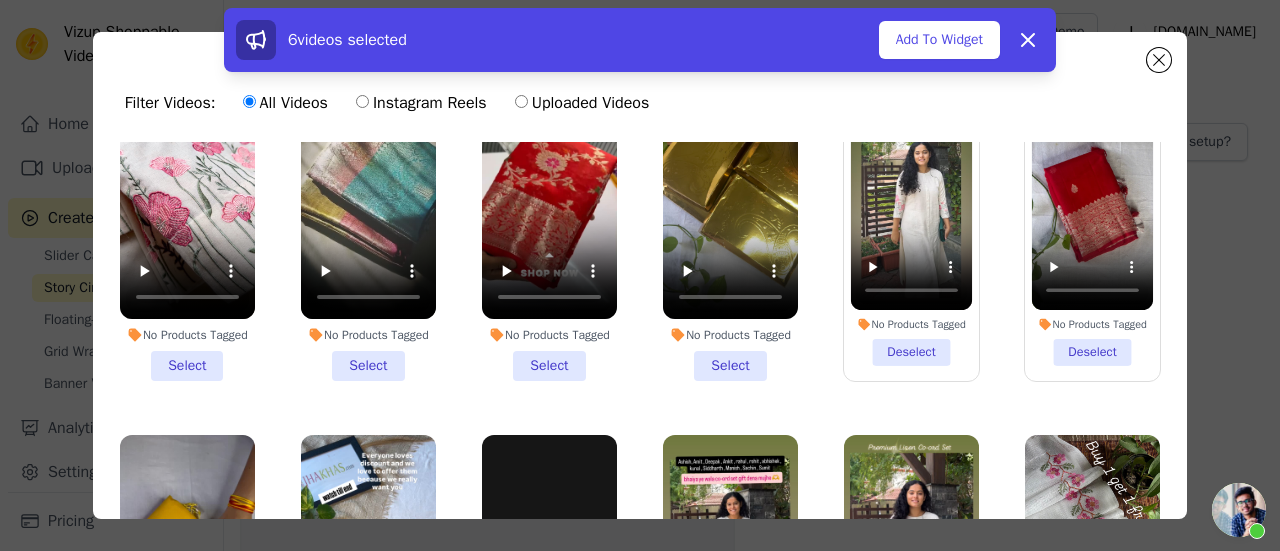 click on "No Products Tagged     Select" at bounding box center (549, 230) 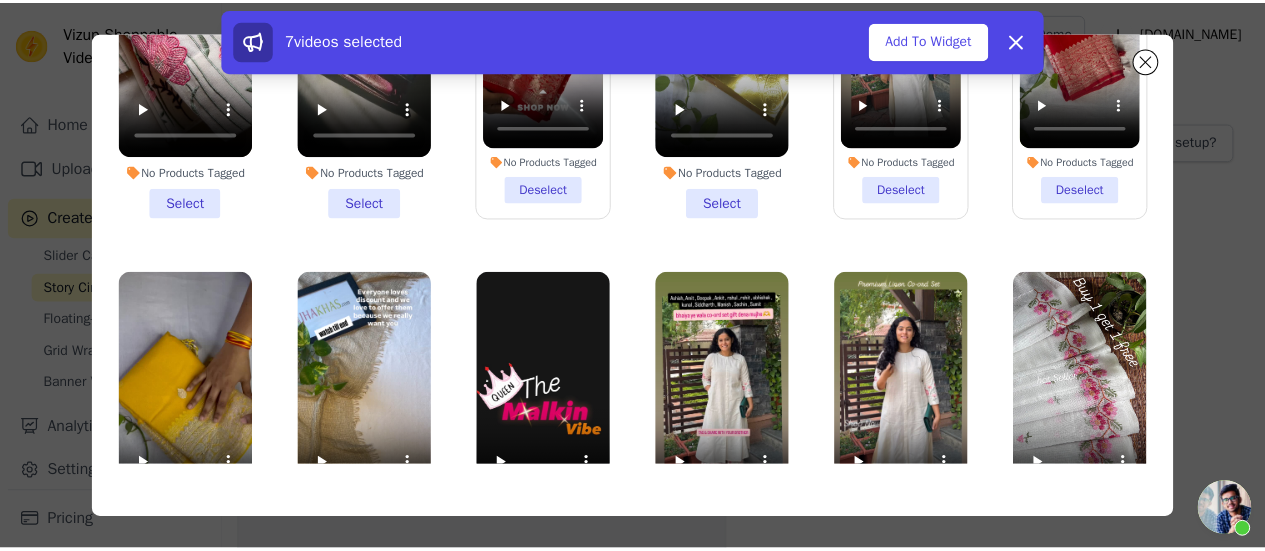 scroll, scrollTop: 173, scrollLeft: 0, axis: vertical 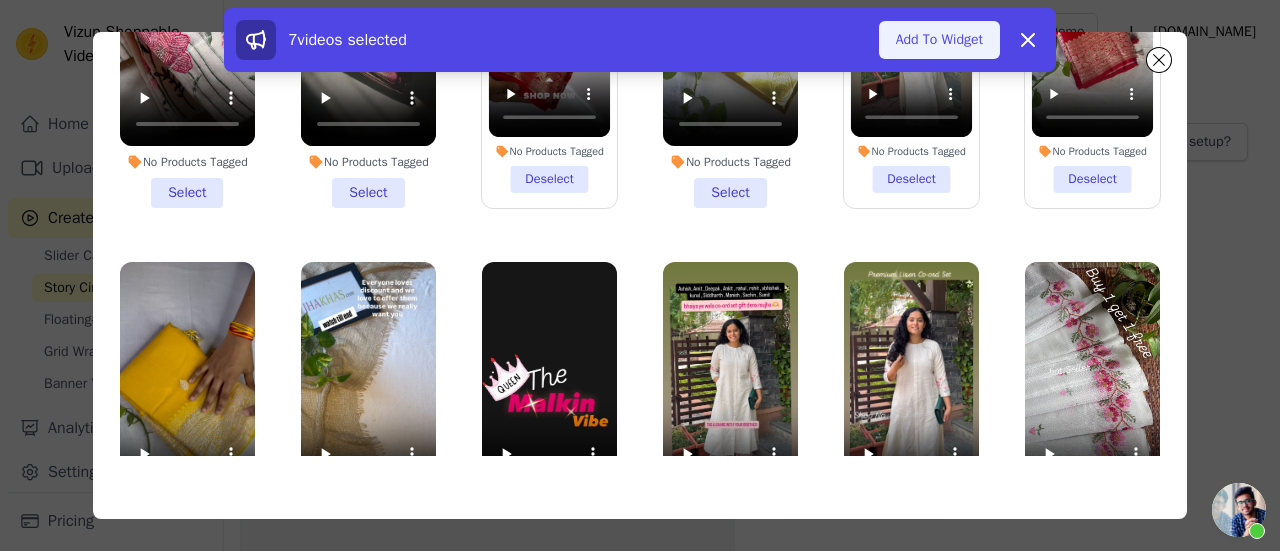 click on "Add To Widget" at bounding box center (939, 40) 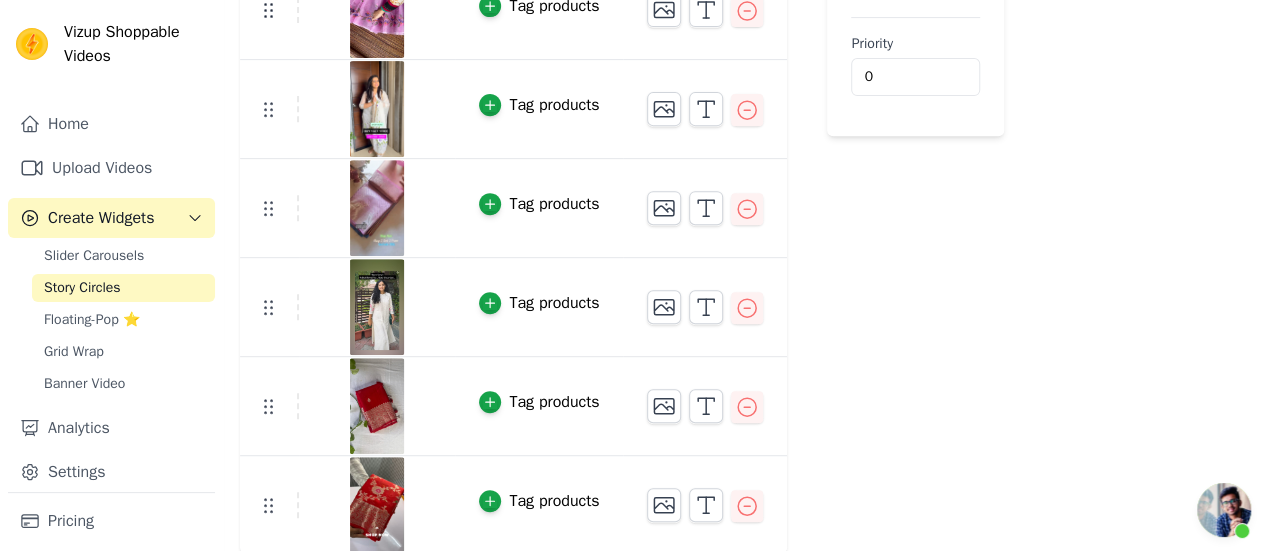 scroll, scrollTop: 0, scrollLeft: 0, axis: both 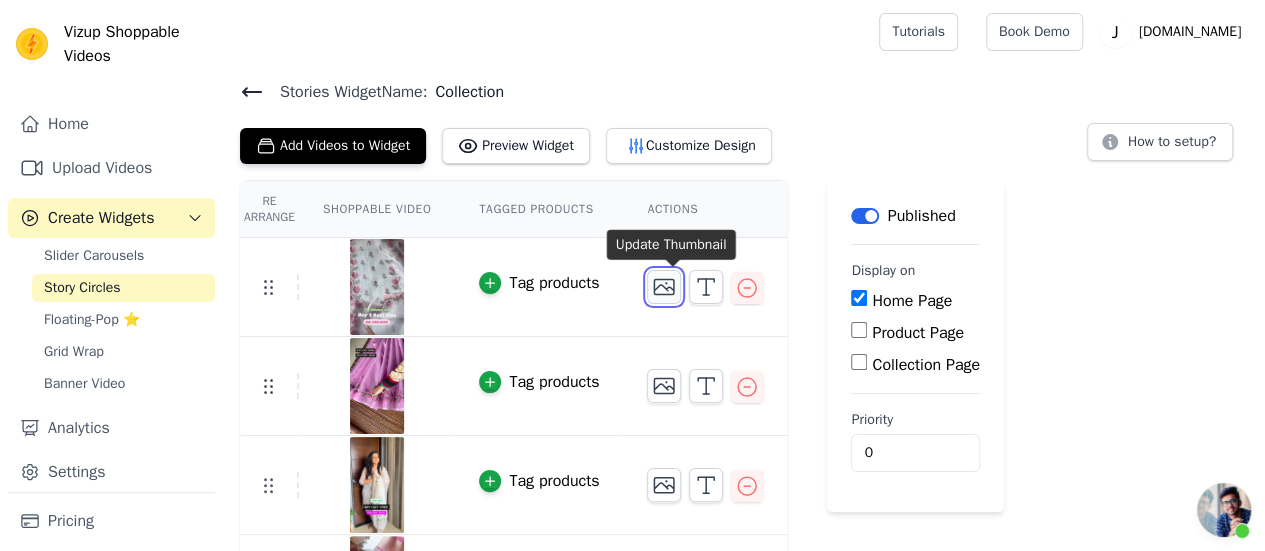 click 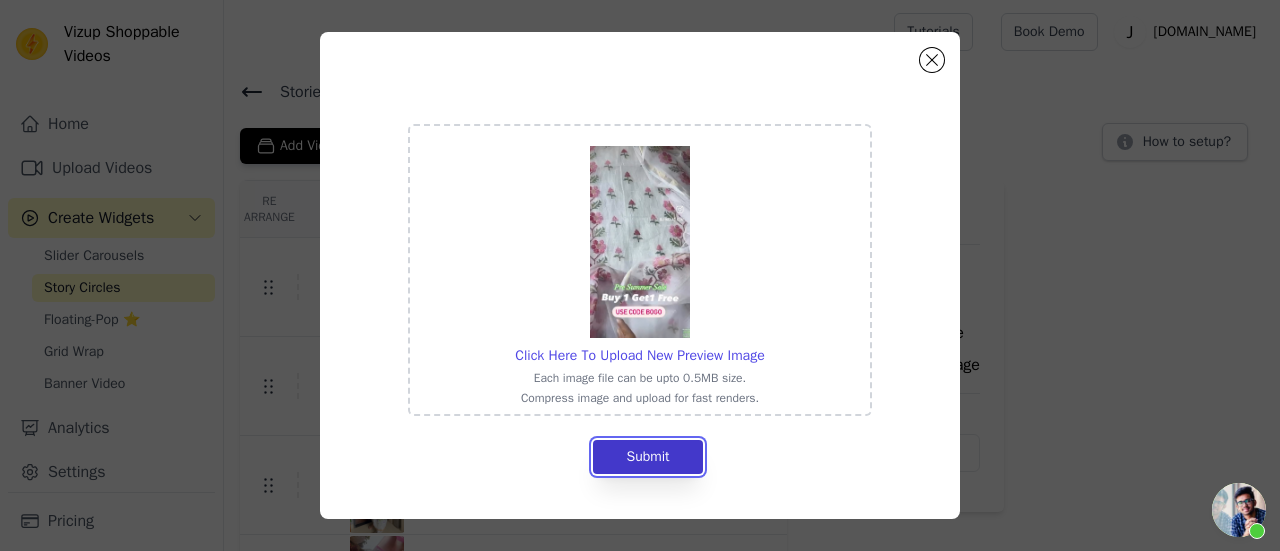 click on "Submit" at bounding box center (647, 457) 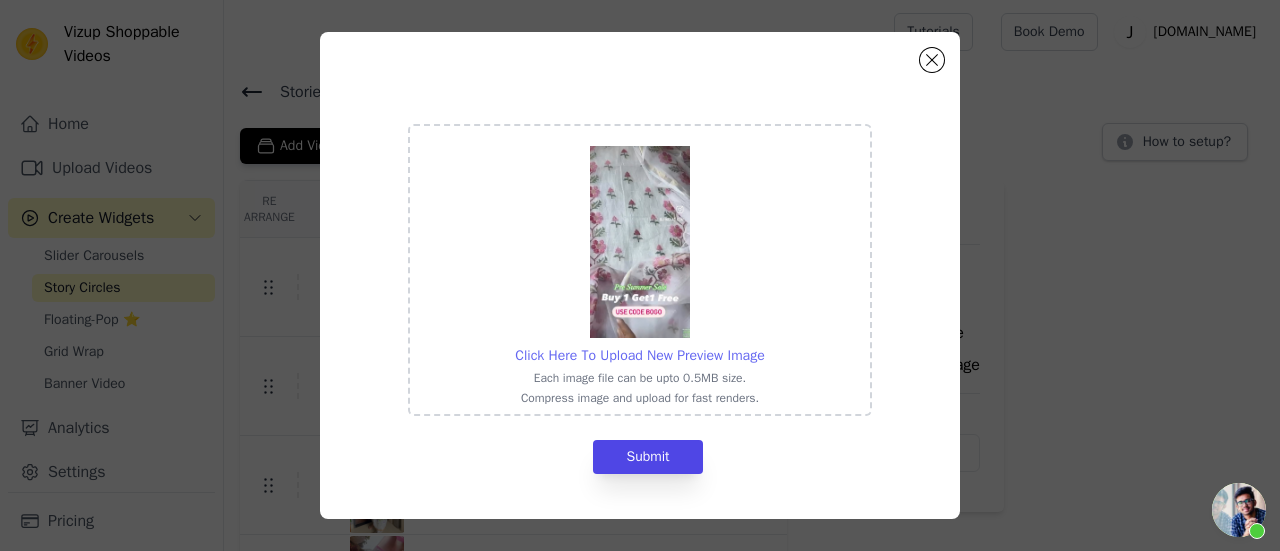click on "Click Here To Upload New Preview Image" at bounding box center (639, 355) 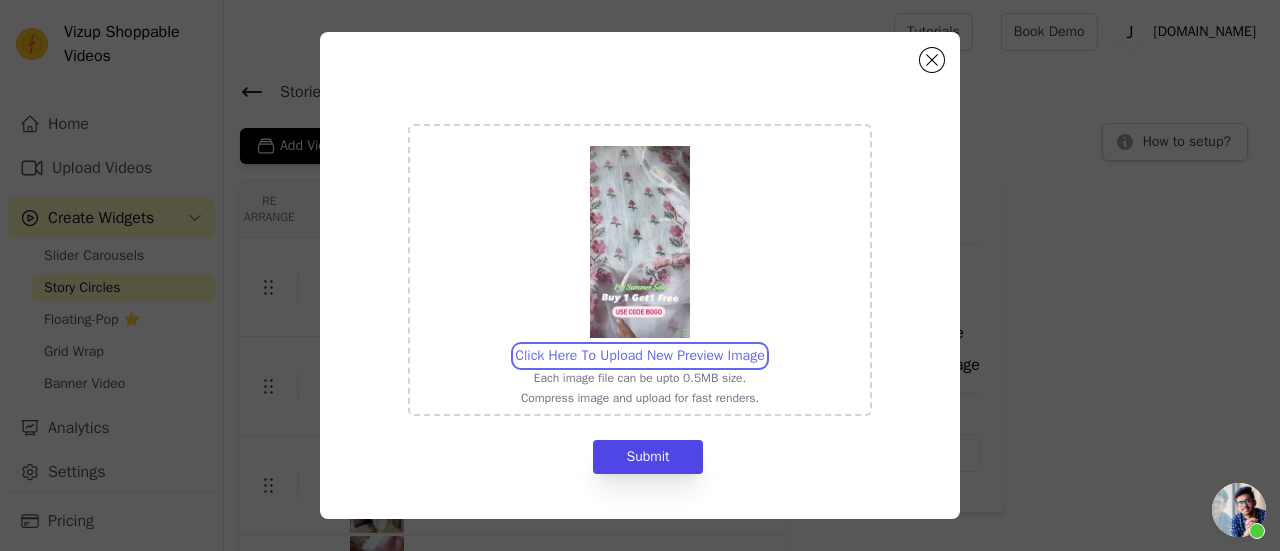 click on "Click Here To Upload New Preview Image     Each image file can be upto 0.5MB size.   Compress image and upload for fast renders." at bounding box center (764, 345) 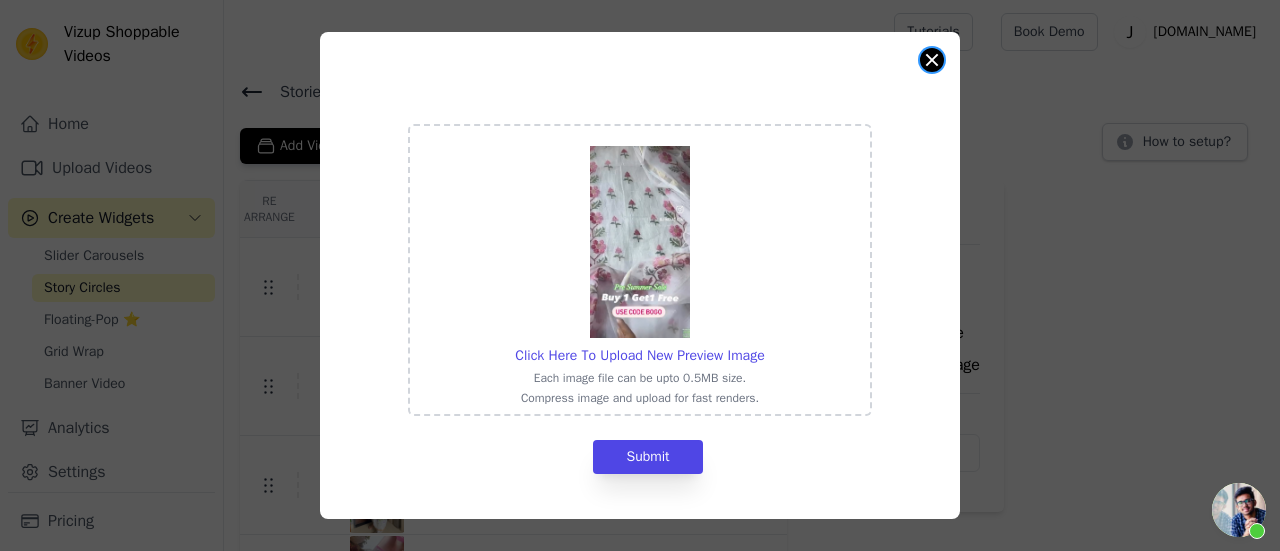 click at bounding box center (932, 60) 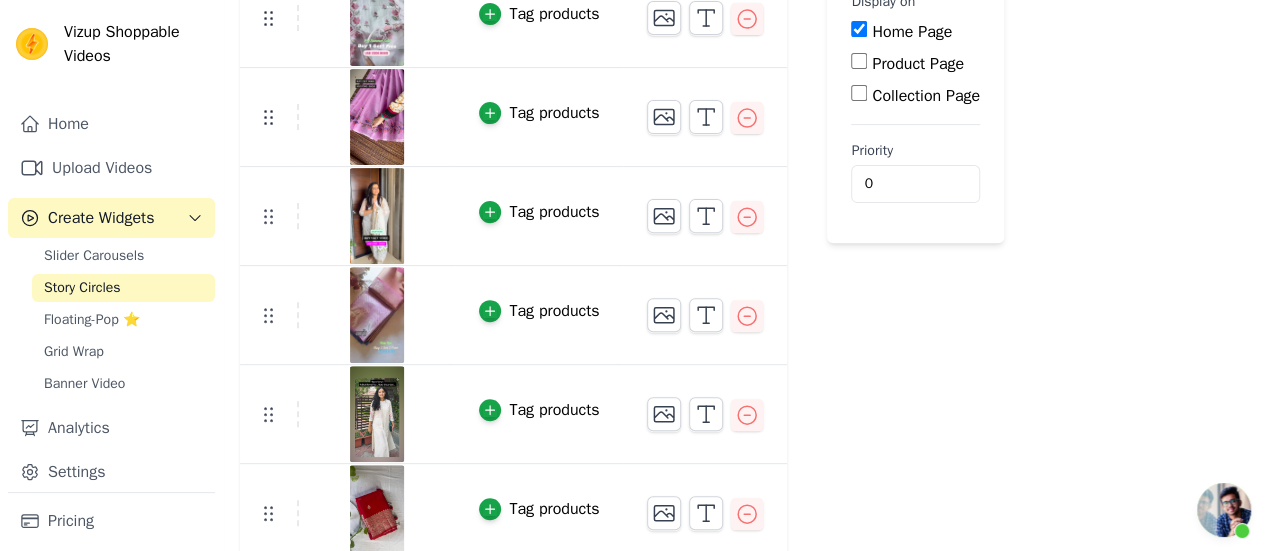 scroll, scrollTop: 376, scrollLeft: 0, axis: vertical 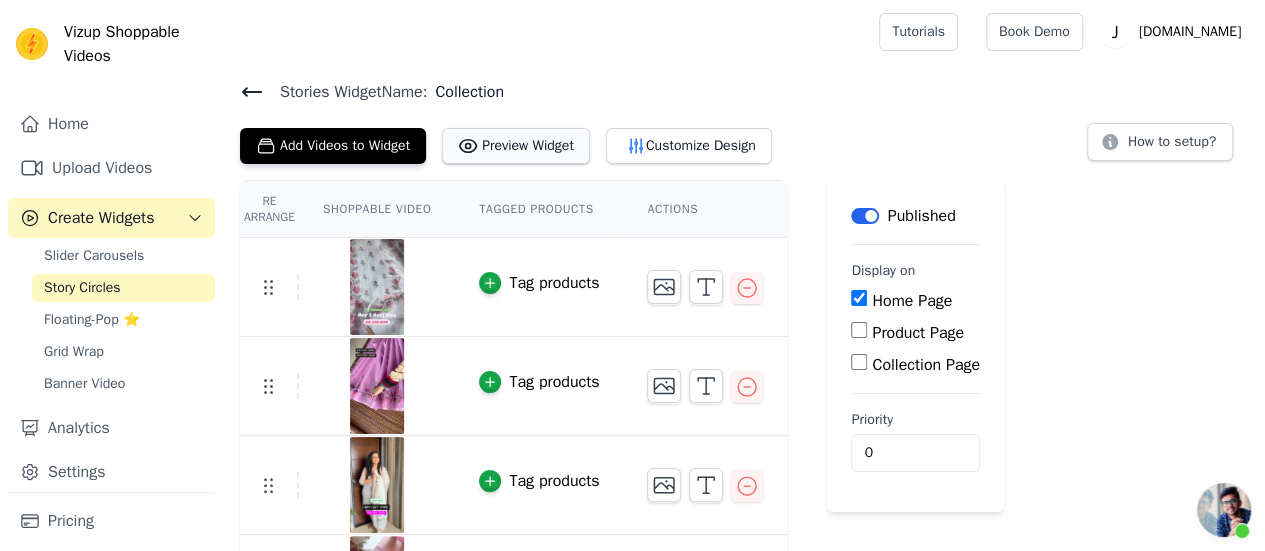 click on "Preview Widget" at bounding box center (516, 146) 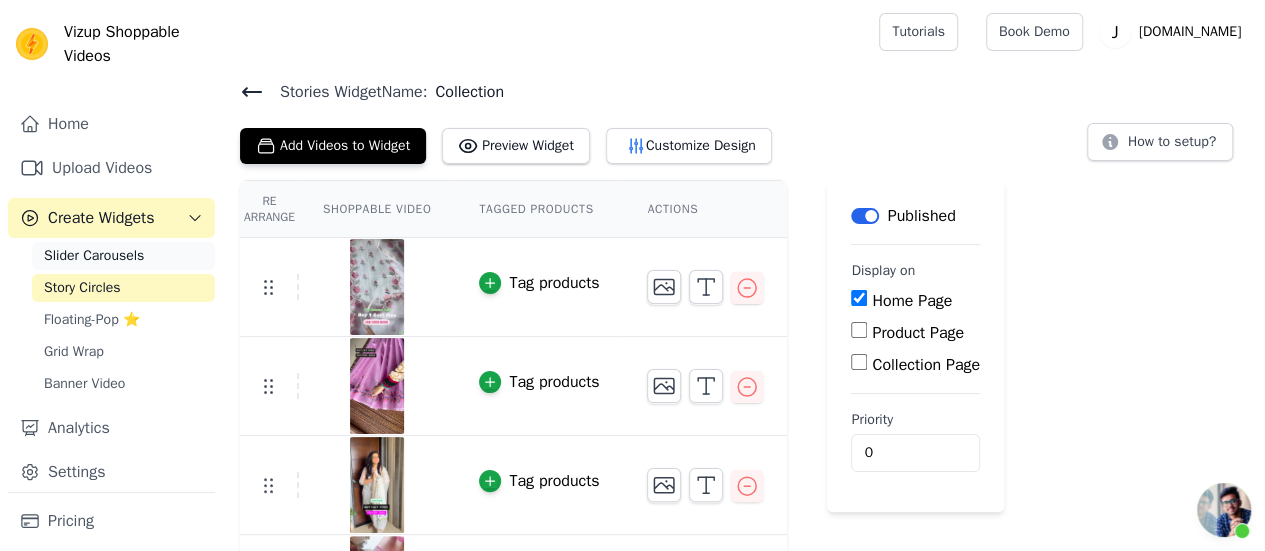 click on "Slider Carousels" at bounding box center (94, 256) 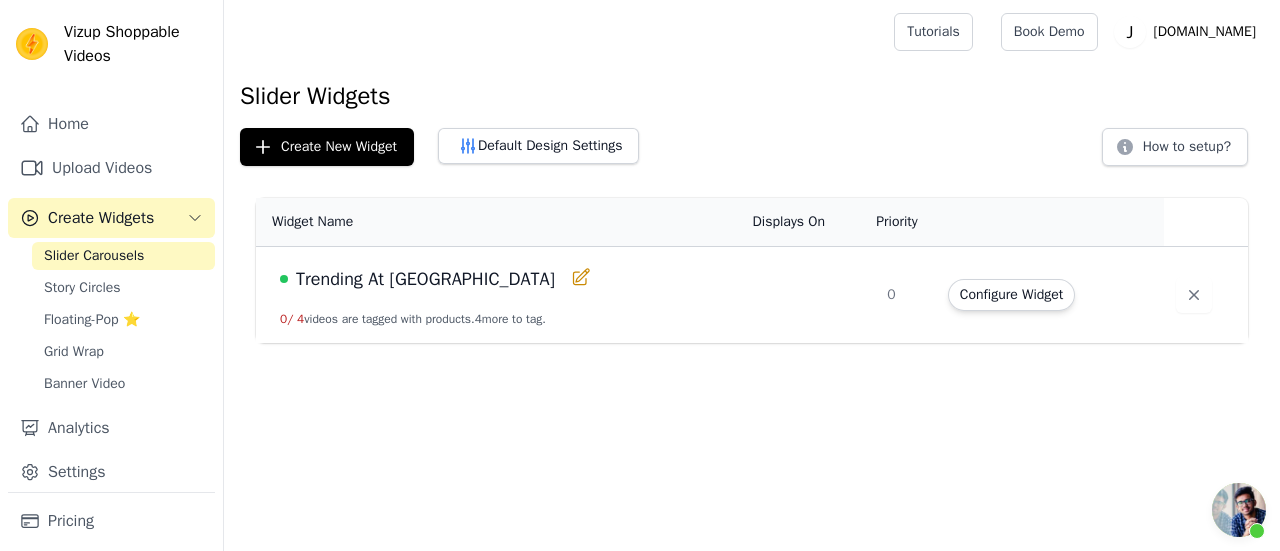 click on "4  more to tag." at bounding box center (510, 319) 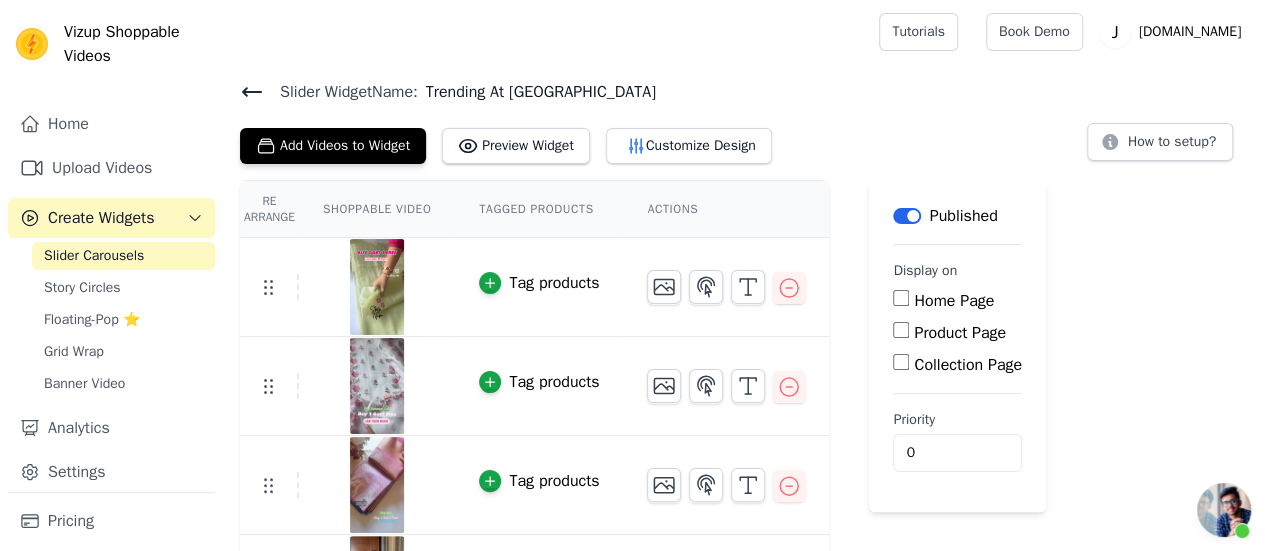 scroll, scrollTop: 80, scrollLeft: 0, axis: vertical 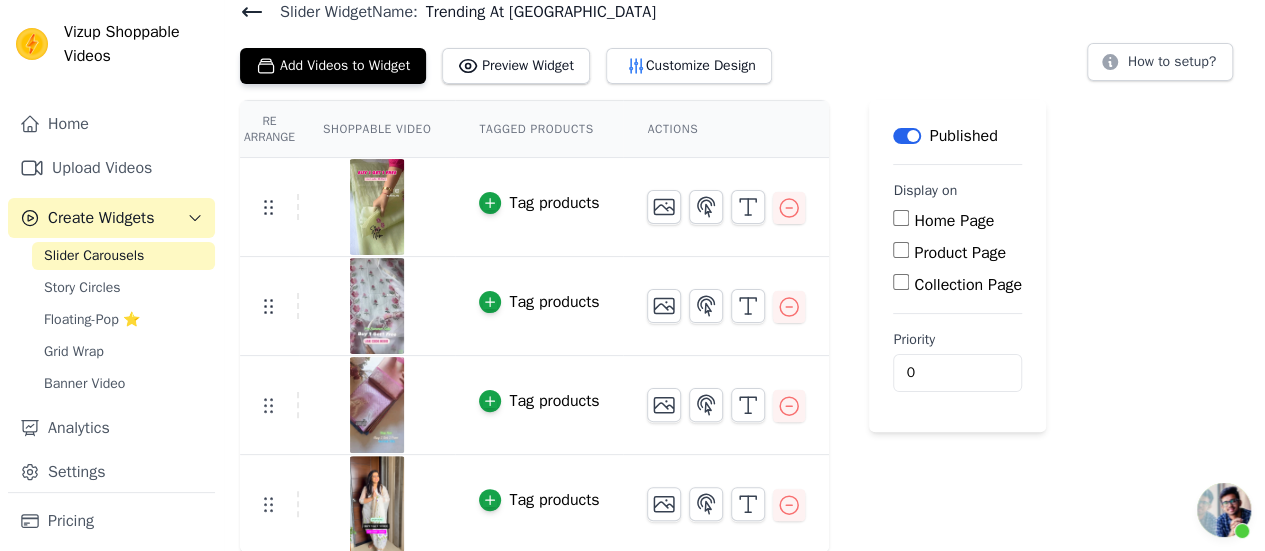 click on "Slider Widget  Name:   Trending At Jhakhas
Add Videos to Widget
Preview Widget       Customize Design
How to setup?         Re Arrange   Shoppable Video   Tagged Products   Actions             Tag products                             Tag products                             Tag products                             Tag products                       Save Videos In This New Order   Save   Dismiss     Label     Published     Display on     Home Page     Product Page       Collection Page       Priority   0" at bounding box center (744, 277) 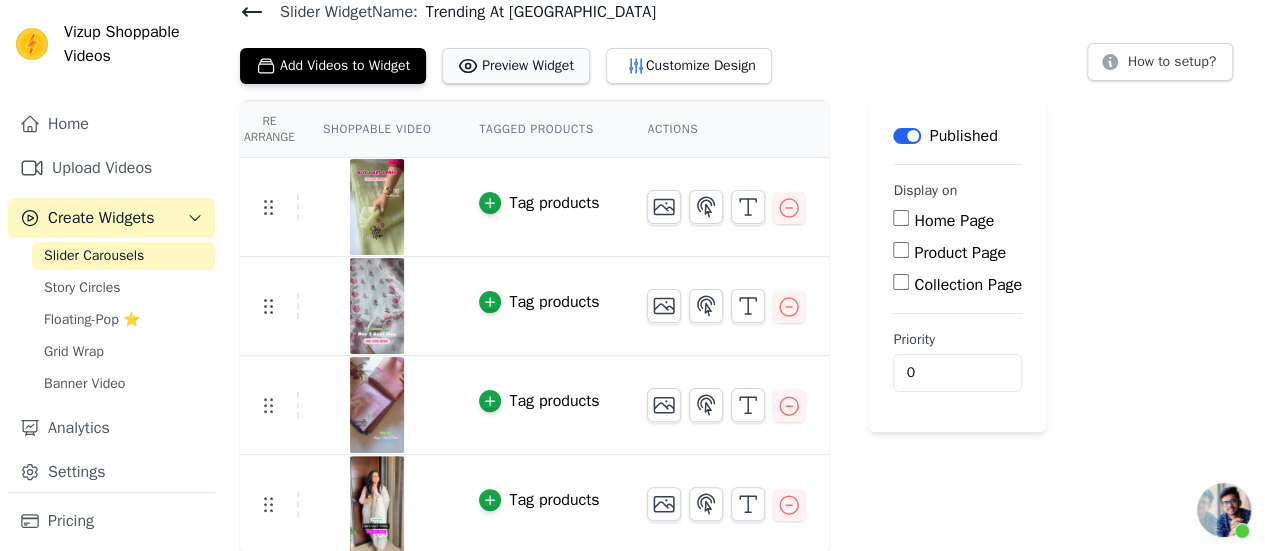 click on "Preview Widget" at bounding box center (516, 66) 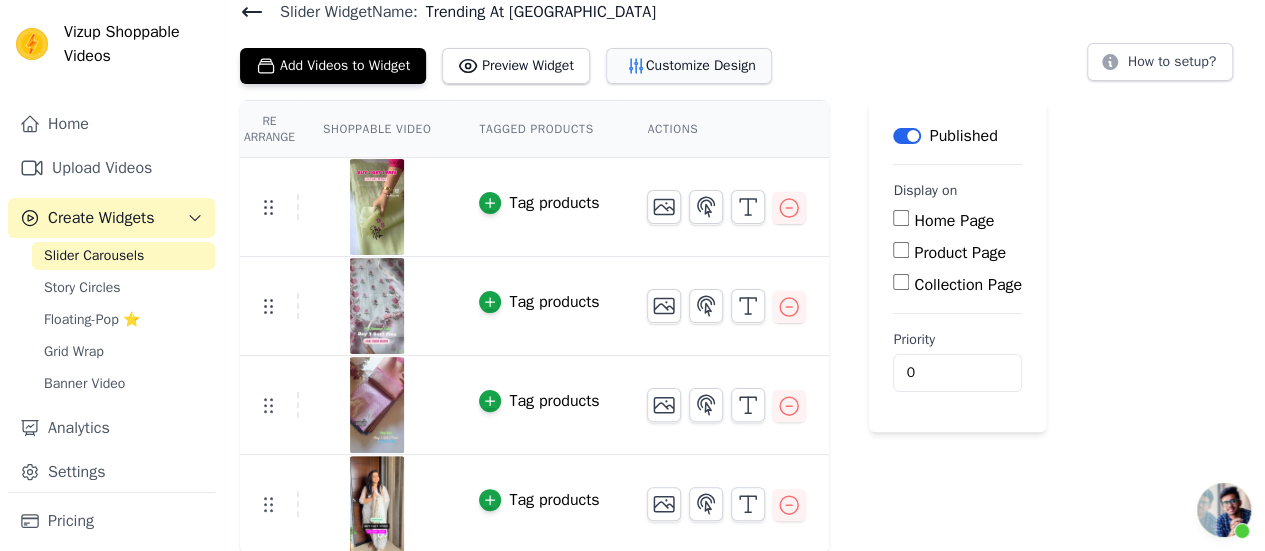 click on "Customize Design" at bounding box center (689, 66) 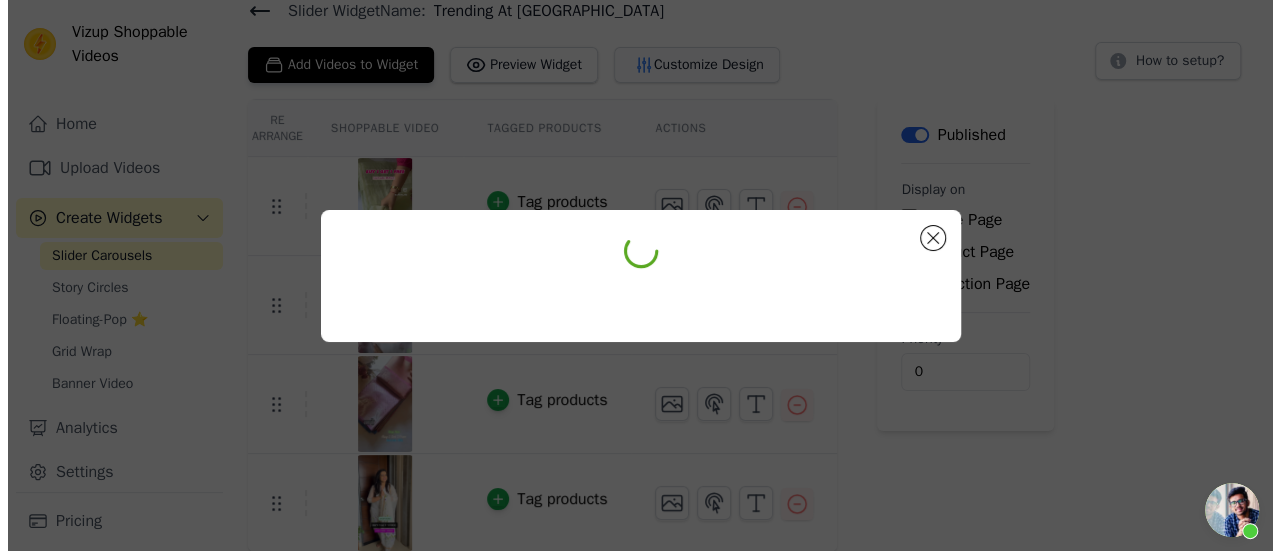 scroll, scrollTop: 0, scrollLeft: 0, axis: both 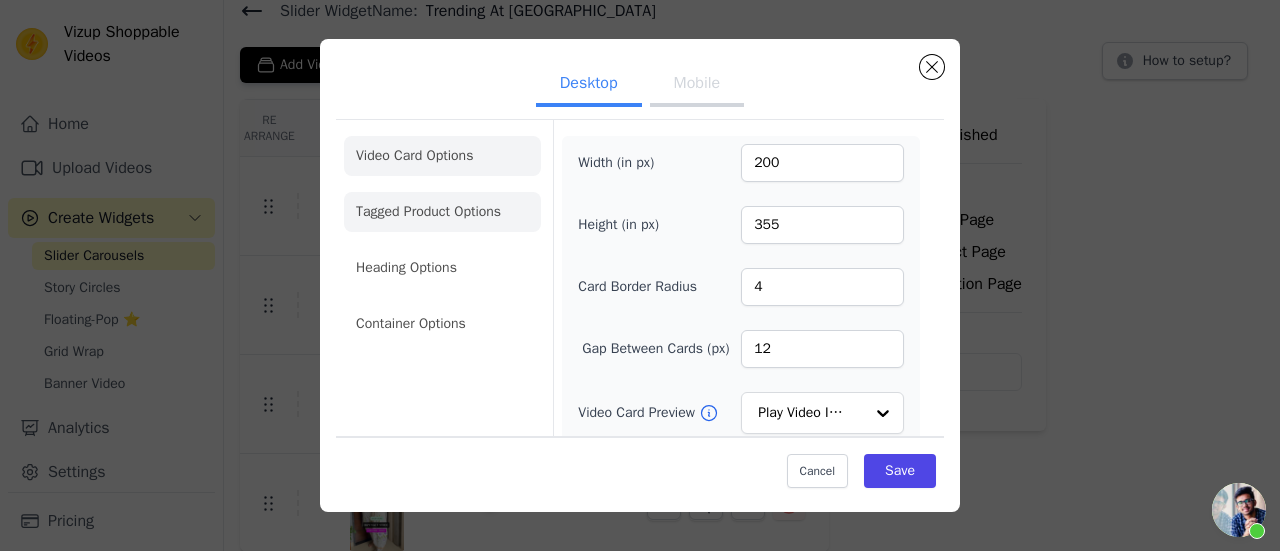 click on "Tagged Product Options" 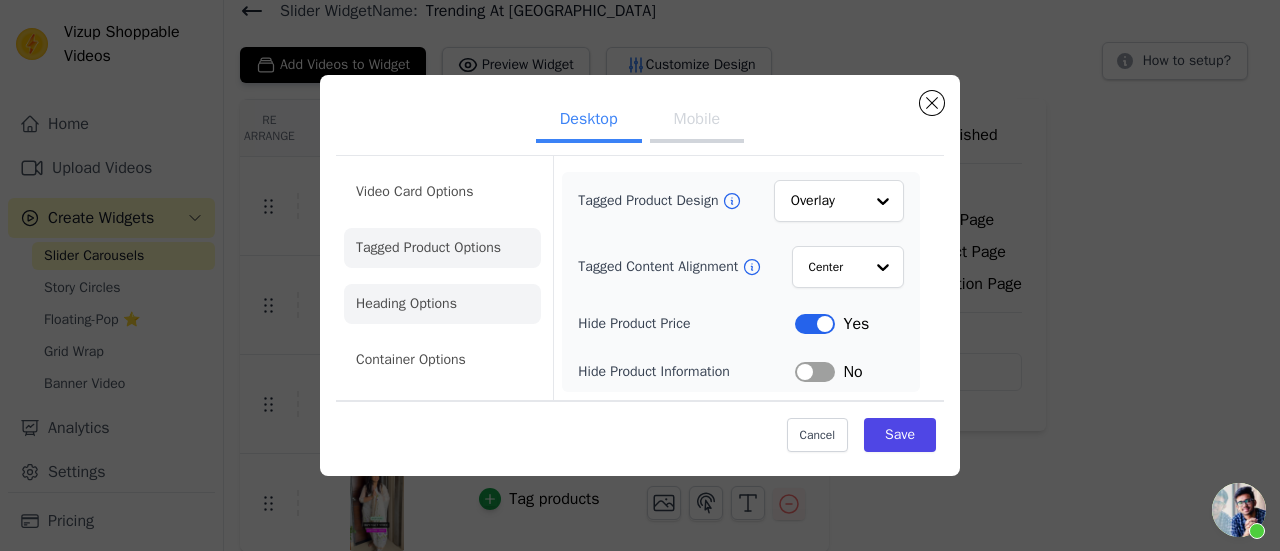 click on "Heading Options" 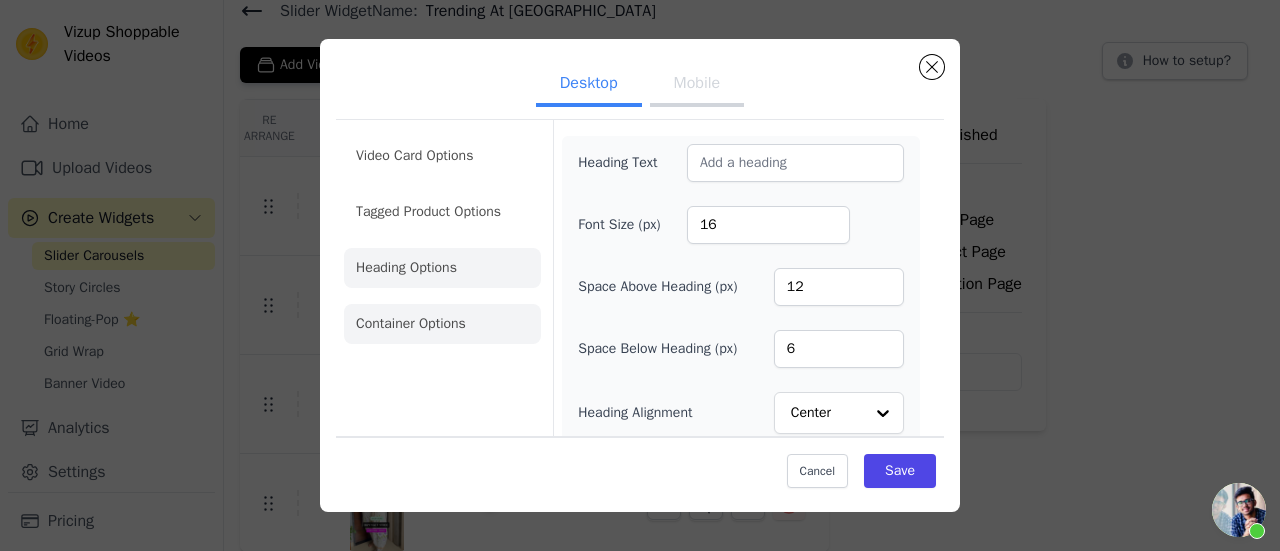 click on "Container Options" 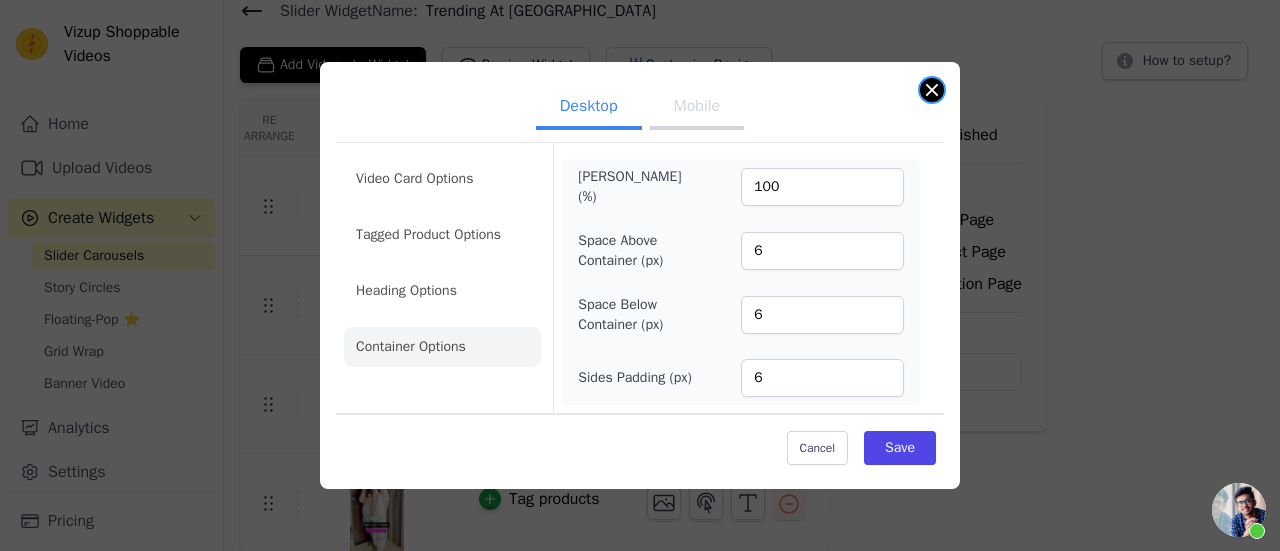 click at bounding box center [932, 90] 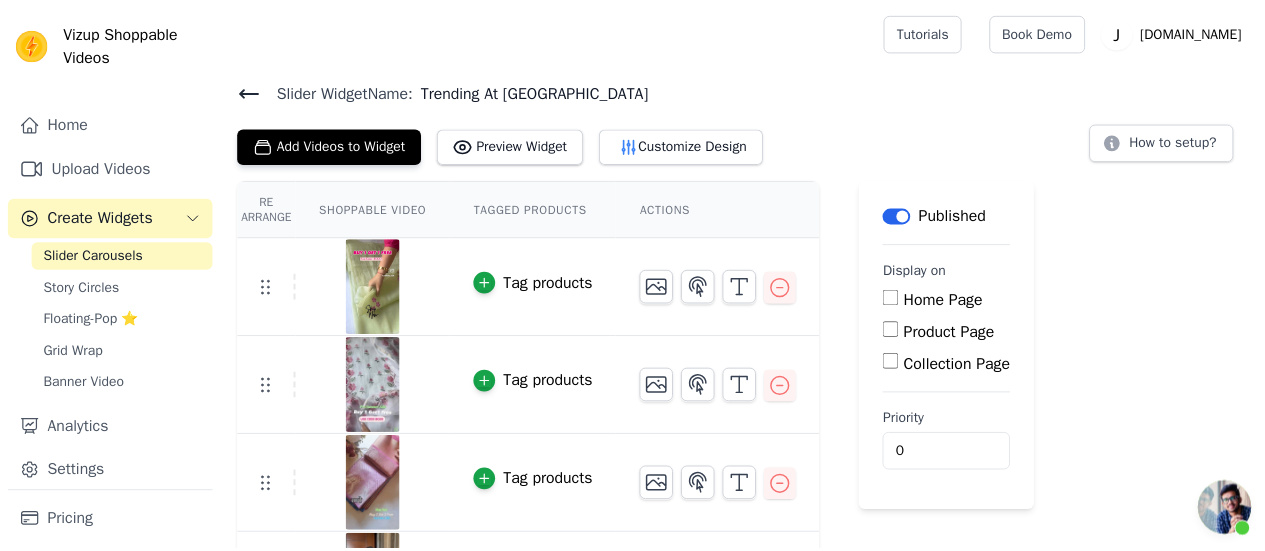 scroll, scrollTop: 80, scrollLeft: 0, axis: vertical 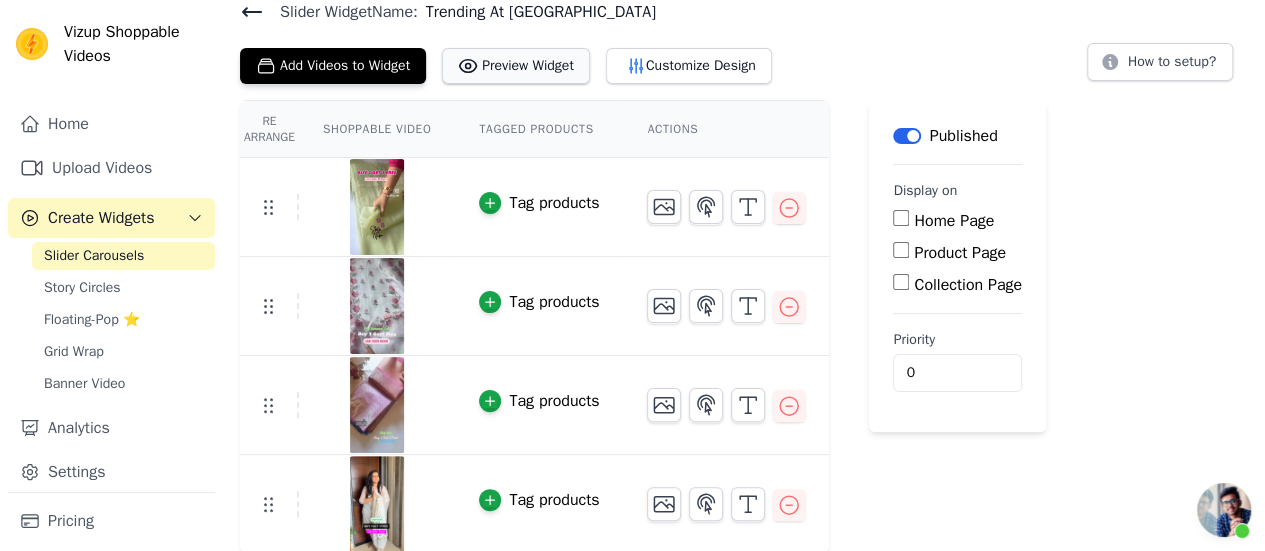 click on "Preview Widget" at bounding box center (516, 66) 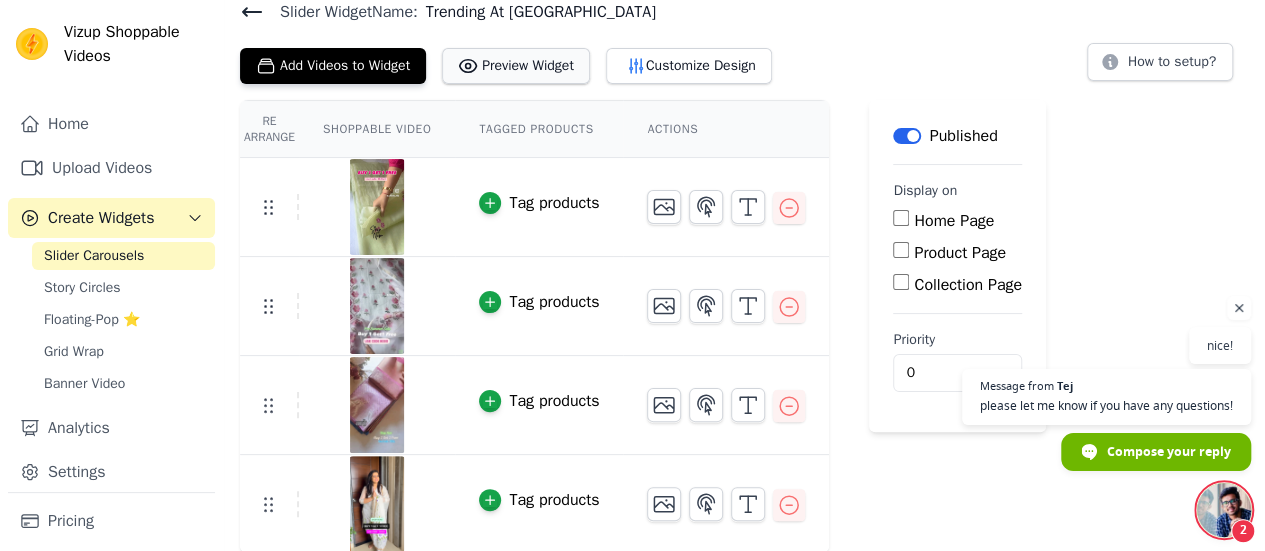 click on "Preview Widget" at bounding box center [516, 66] 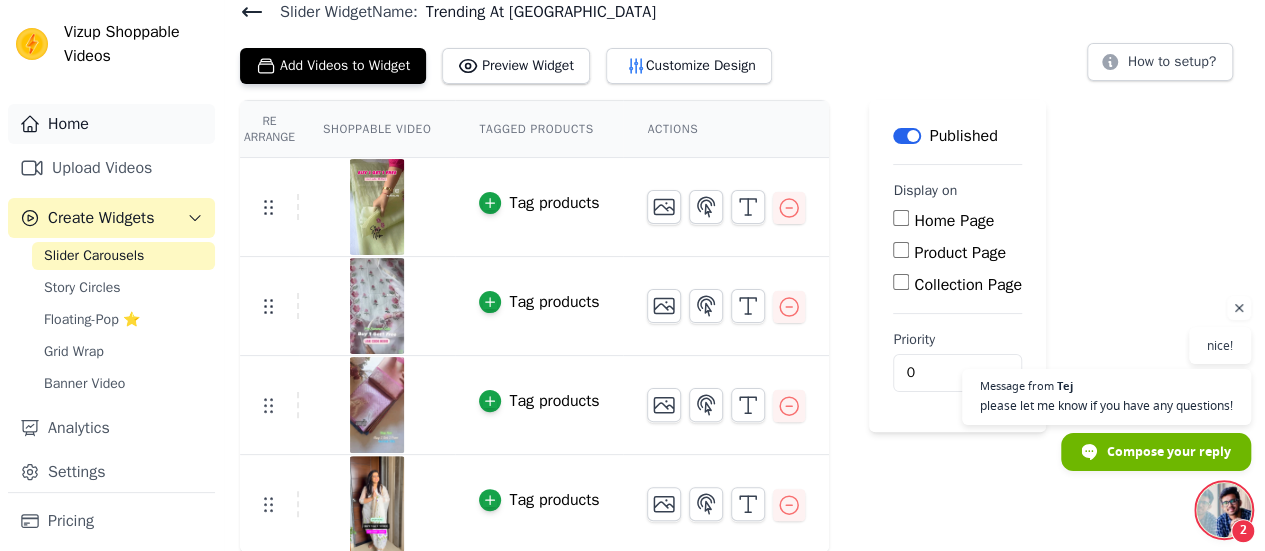 click on "Home" at bounding box center (111, 124) 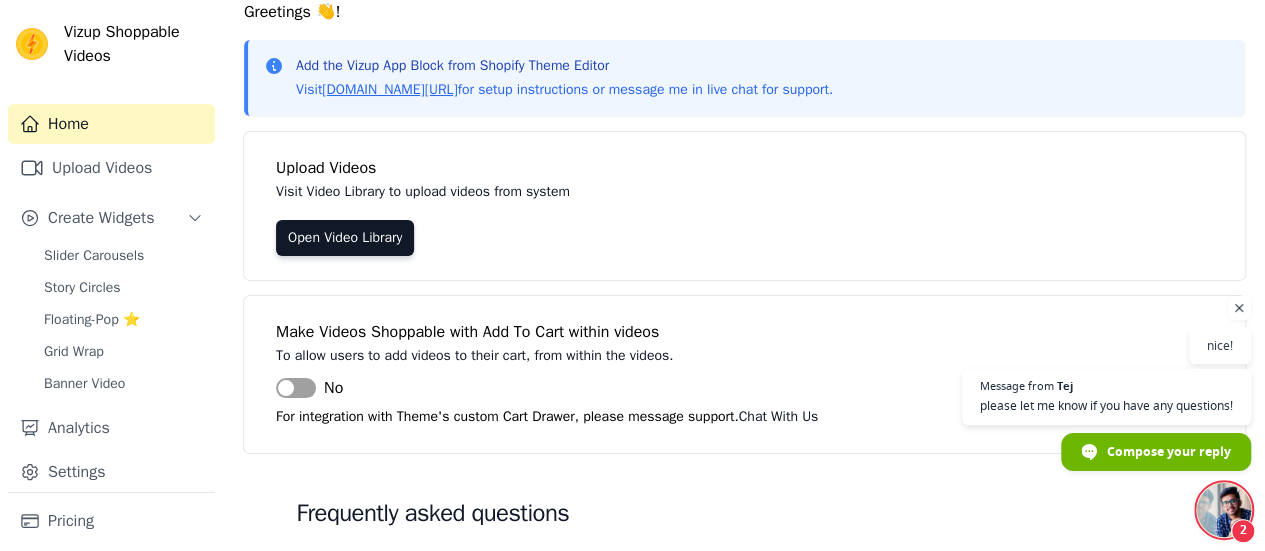 scroll, scrollTop: 0, scrollLeft: 0, axis: both 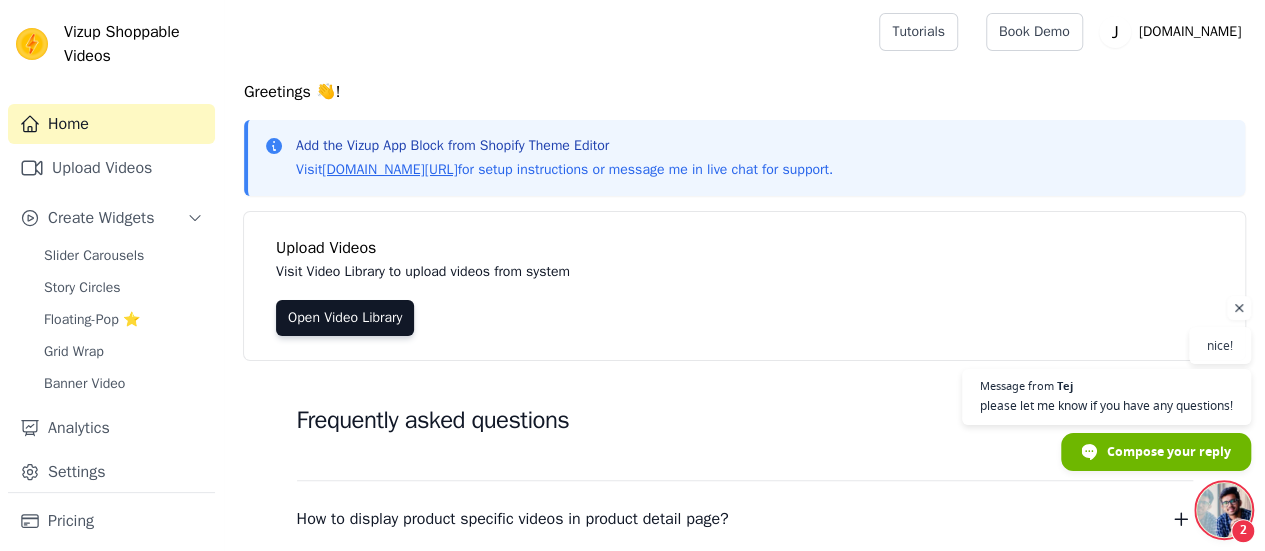 click at bounding box center [1224, 510] 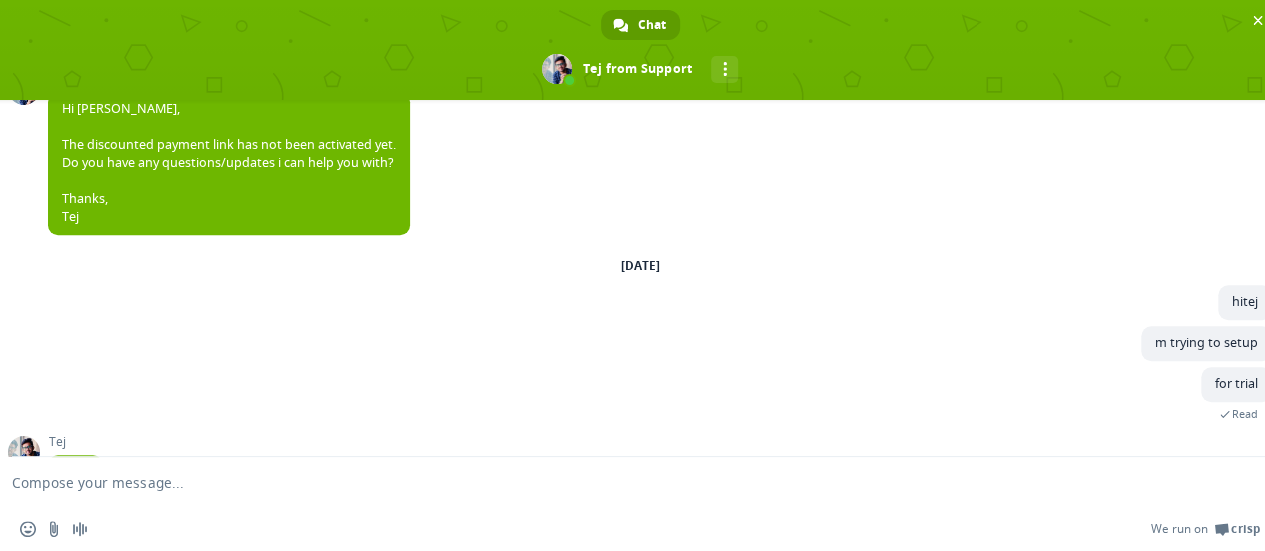 scroll, scrollTop: 710, scrollLeft: 0, axis: vertical 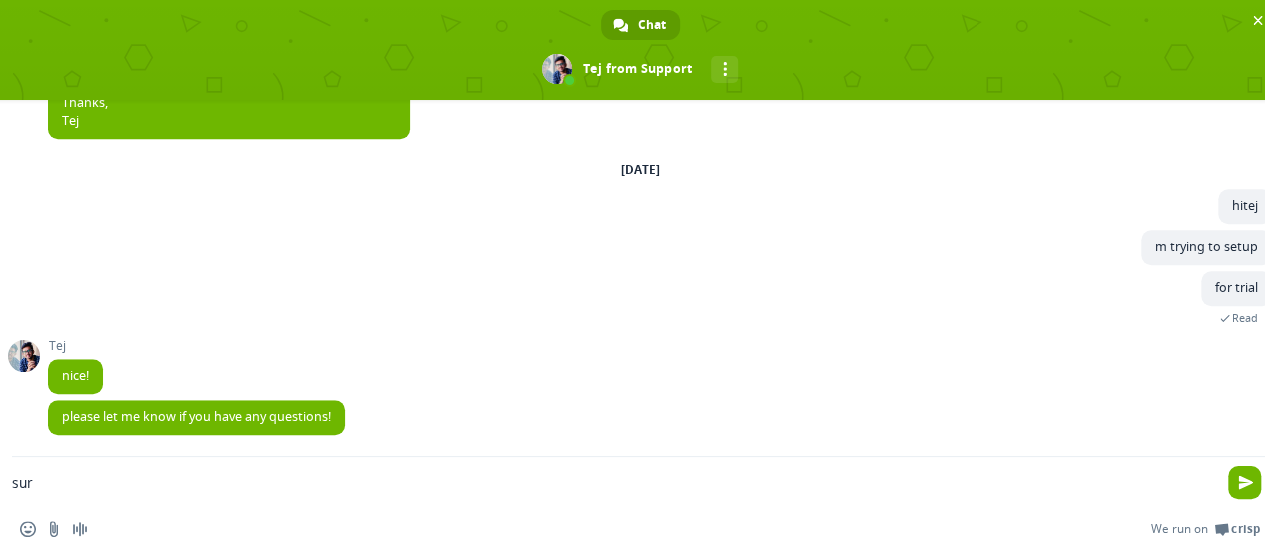 type on "sure" 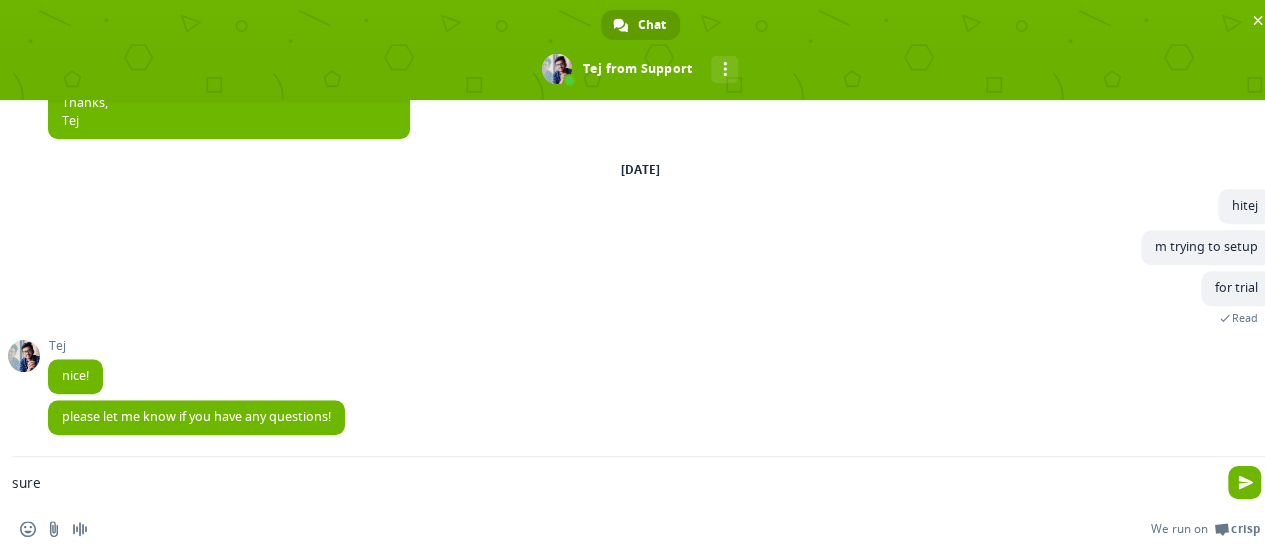 type 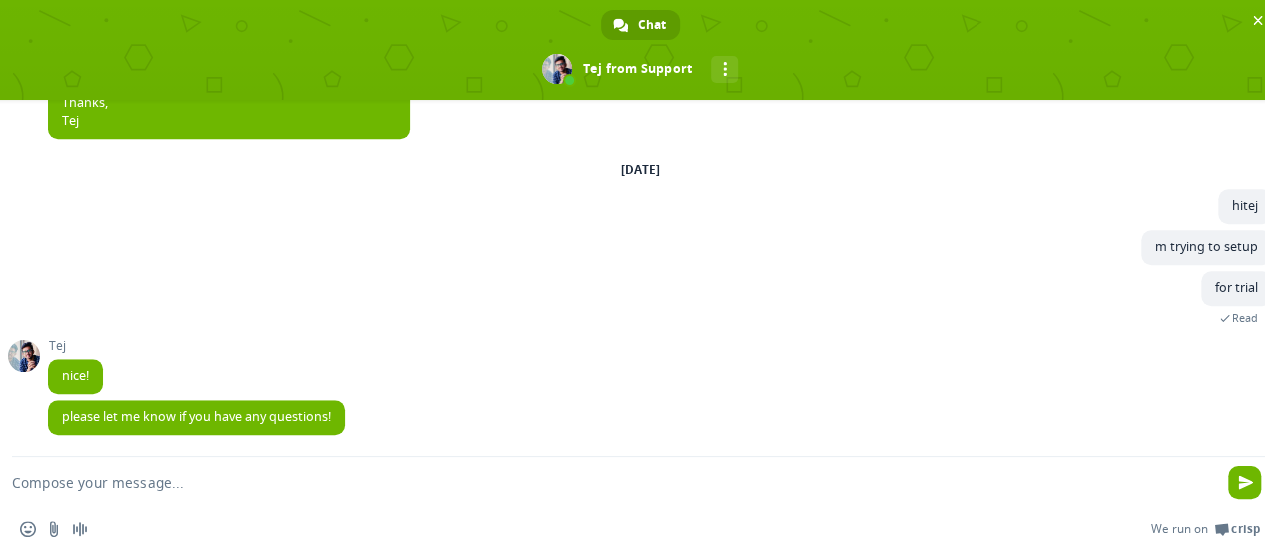 scroll, scrollTop: 782, scrollLeft: 0, axis: vertical 